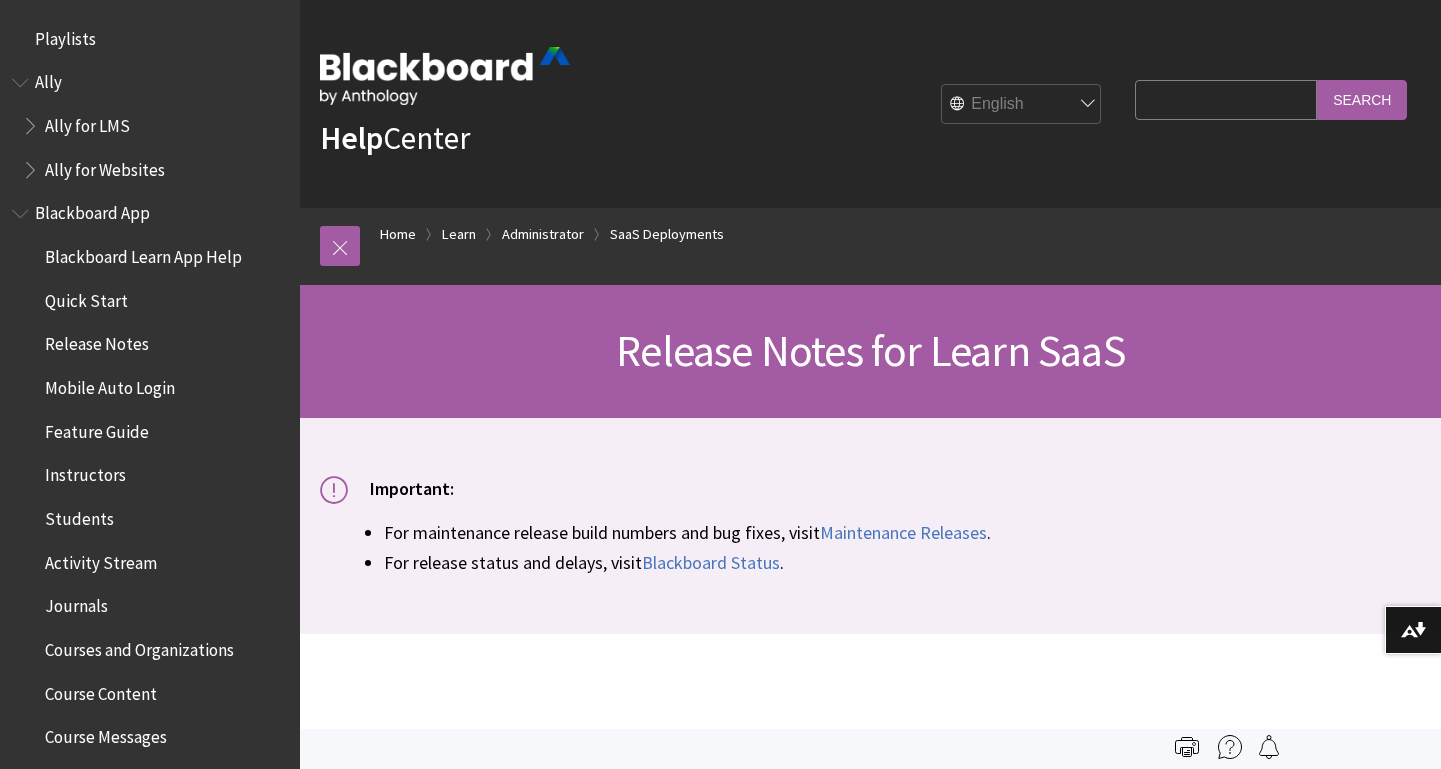 scroll, scrollTop: 0, scrollLeft: 0, axis: both 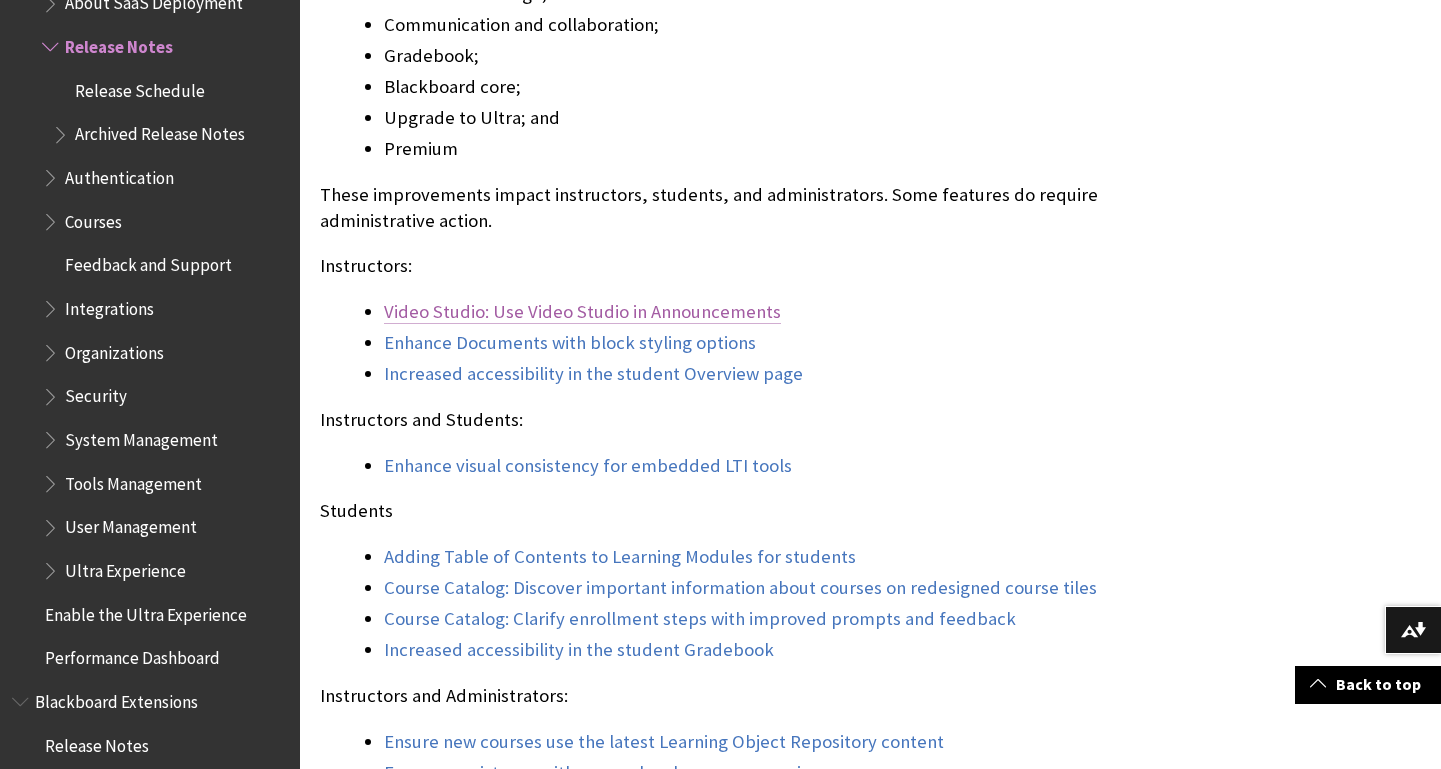 click on "Video Studio: Use Video Studio in Announcements" at bounding box center (582, 312) 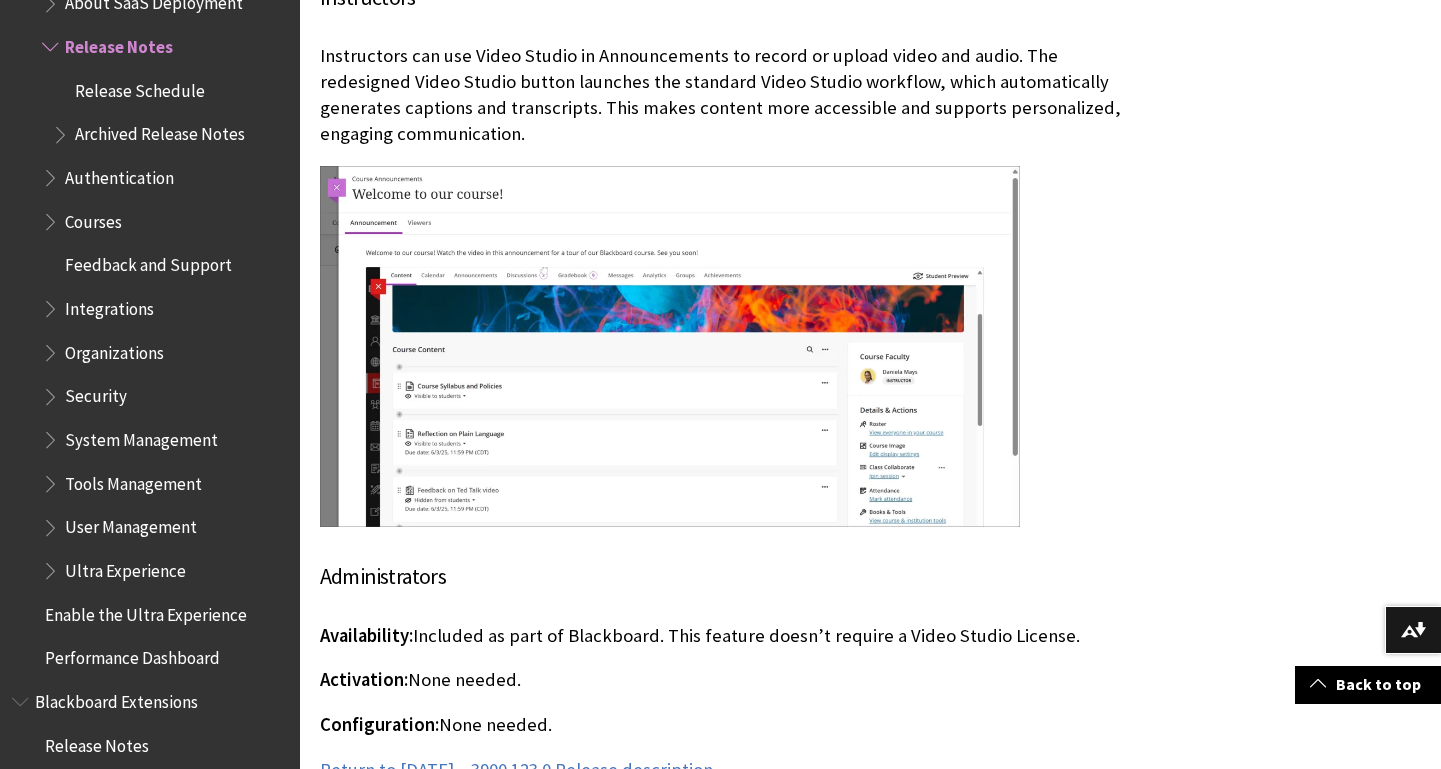 scroll, scrollTop: 8826, scrollLeft: 0, axis: vertical 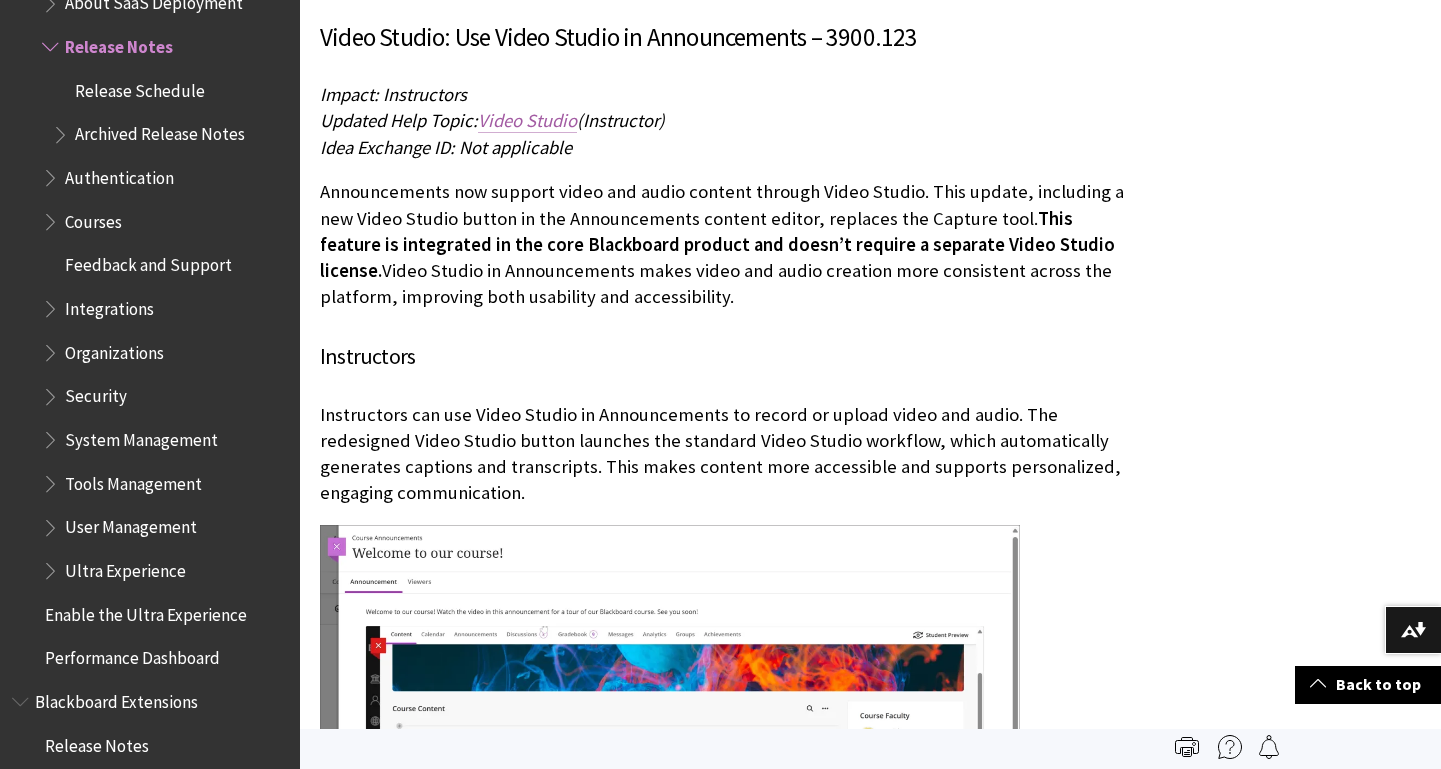 click on "Video Studio" at bounding box center (527, 121) 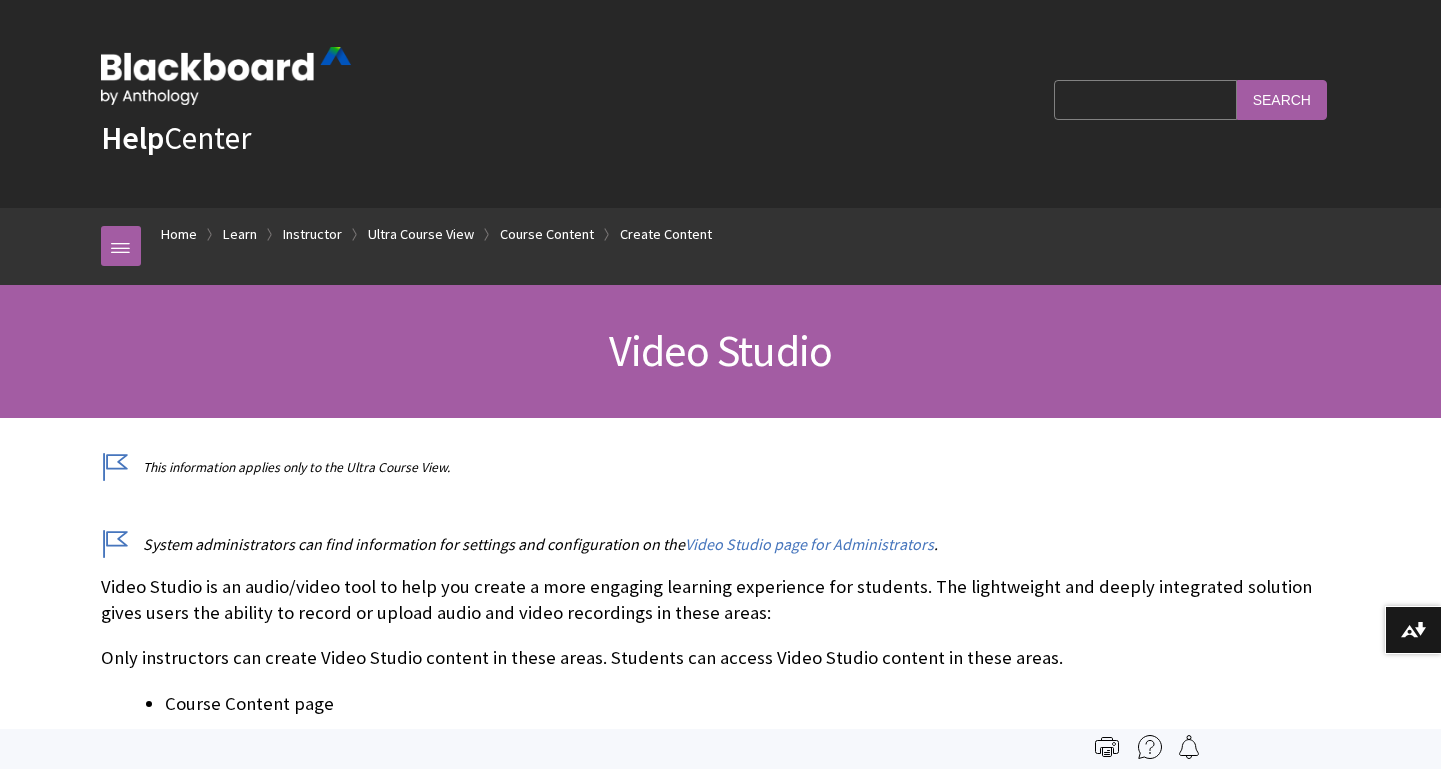 scroll, scrollTop: 0, scrollLeft: 0, axis: both 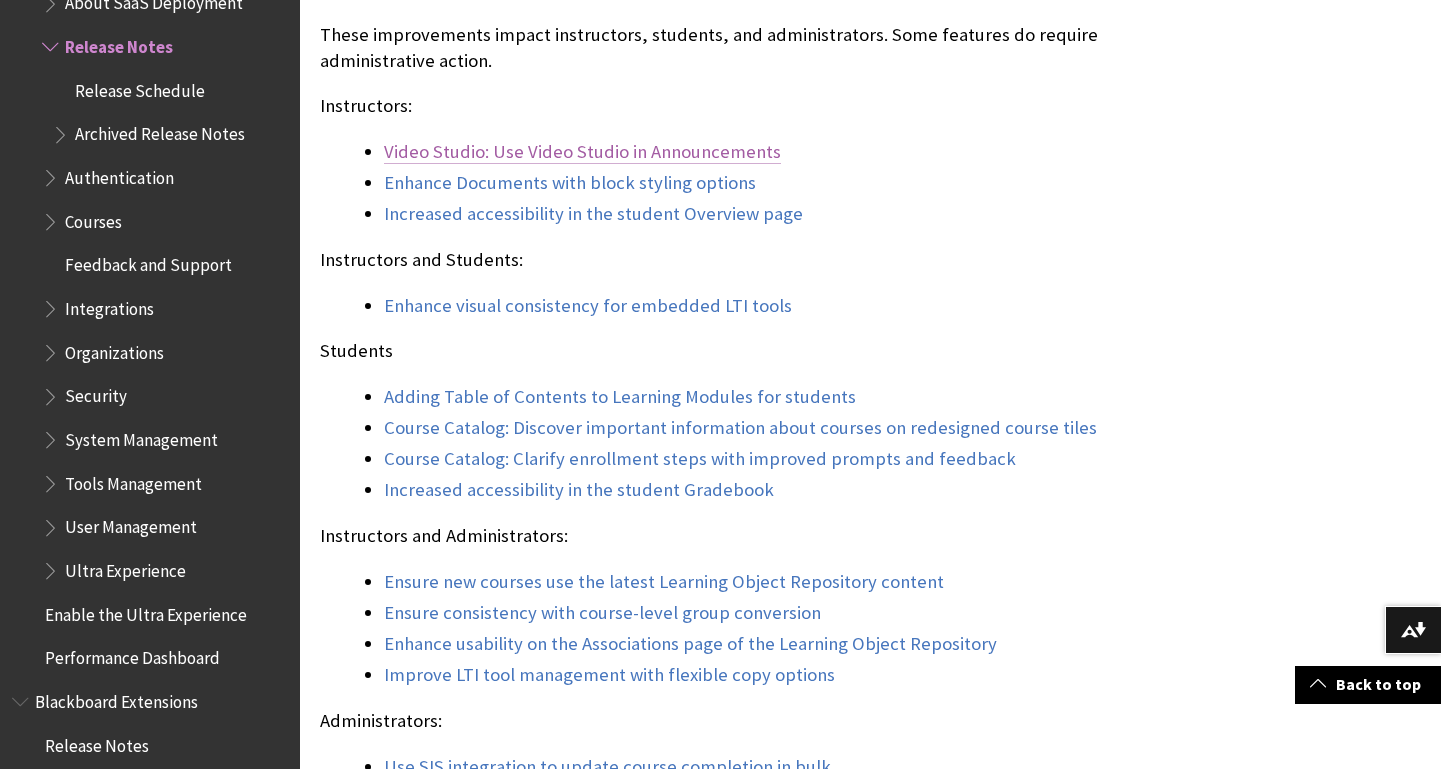 click on "Video Studio: Use Video Studio in Announcements" at bounding box center (582, 152) 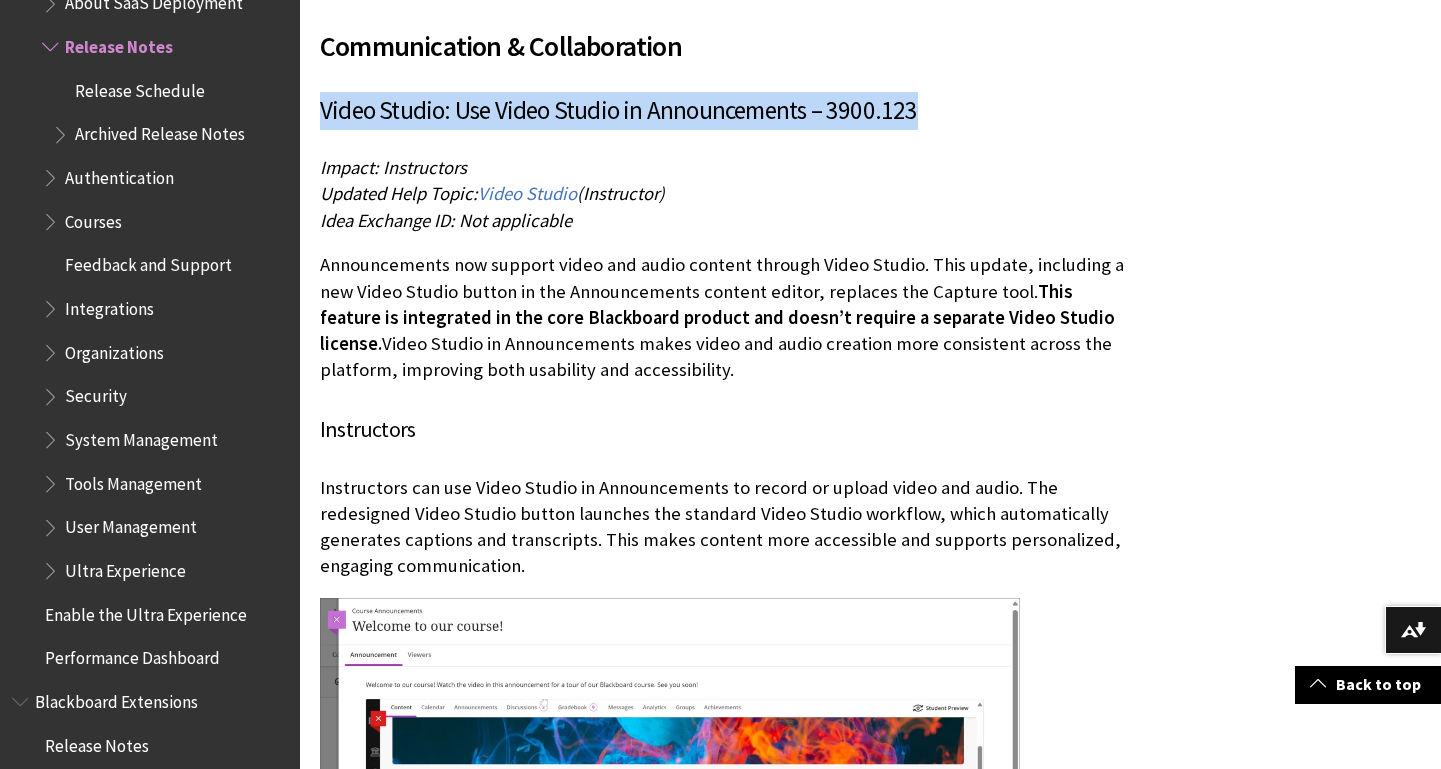 drag, startPoint x: 315, startPoint y: 110, endPoint x: 1060, endPoint y: 110, distance: 745 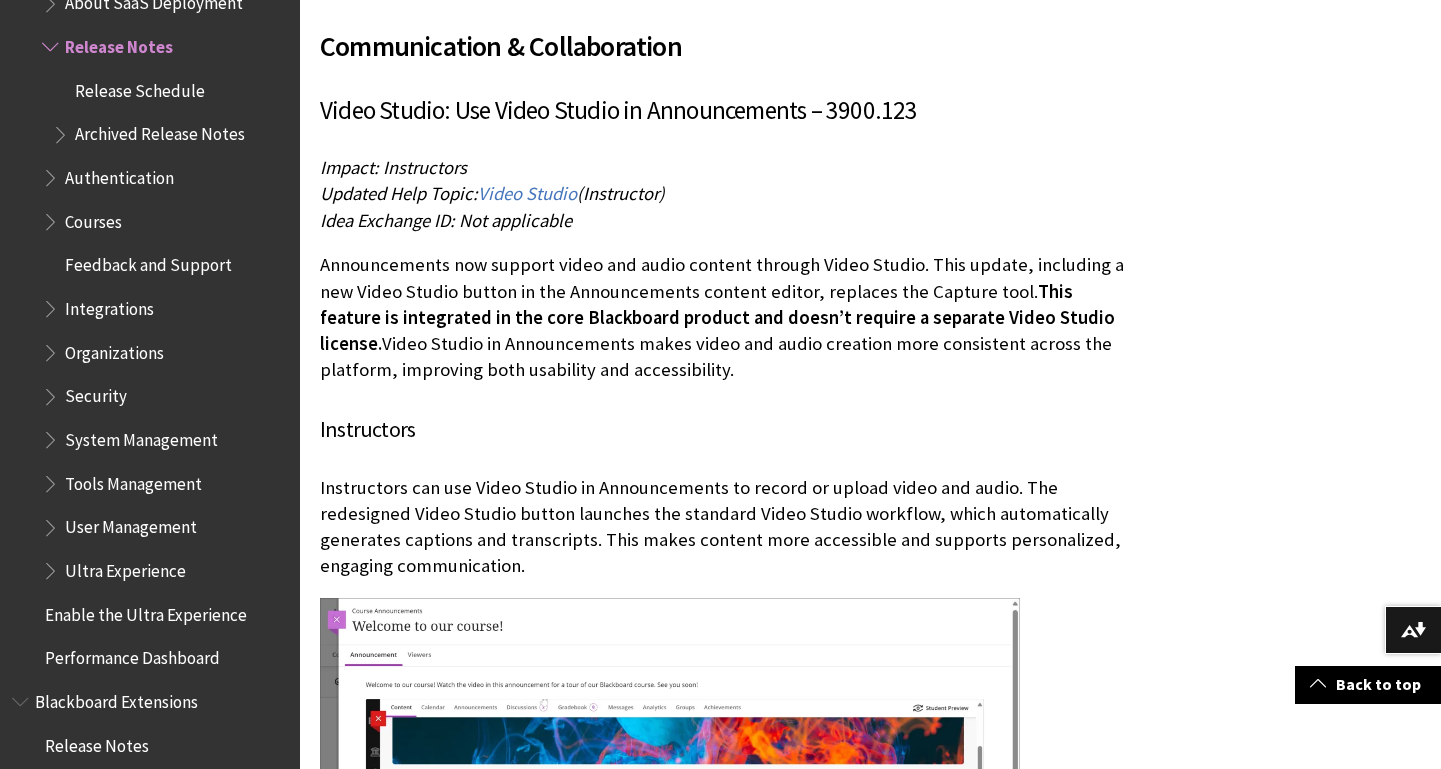 click on "Communication & Collaboration Video Studio: Use Video Studio in Announcements – 3900.123 Impact: Instructors Updated Help Topic:  Video Studio  (Instructor) Idea Exchange ID: Not applicable Announcements now support video and audio content through Video Studio. This update, including a new Video Studio button in the Announcements content editor, replaces the Capture tool.  This feature is integrated in the core Blackboard product and doesn’t require a separate Video Studio license.  Video Studio in Announcements makes video and audio creation more consistent across the platform, improving both usability and accessibility. Instructors Instructors can use Video Studio in Announcements to record or upload video and audio. The redesigned Video Studio button launches the standard Video Studio workflow, which automatically generates captions and transcripts. This makes content more accessible and supports personalized, engaging communication." at bounding box center (722, 608) 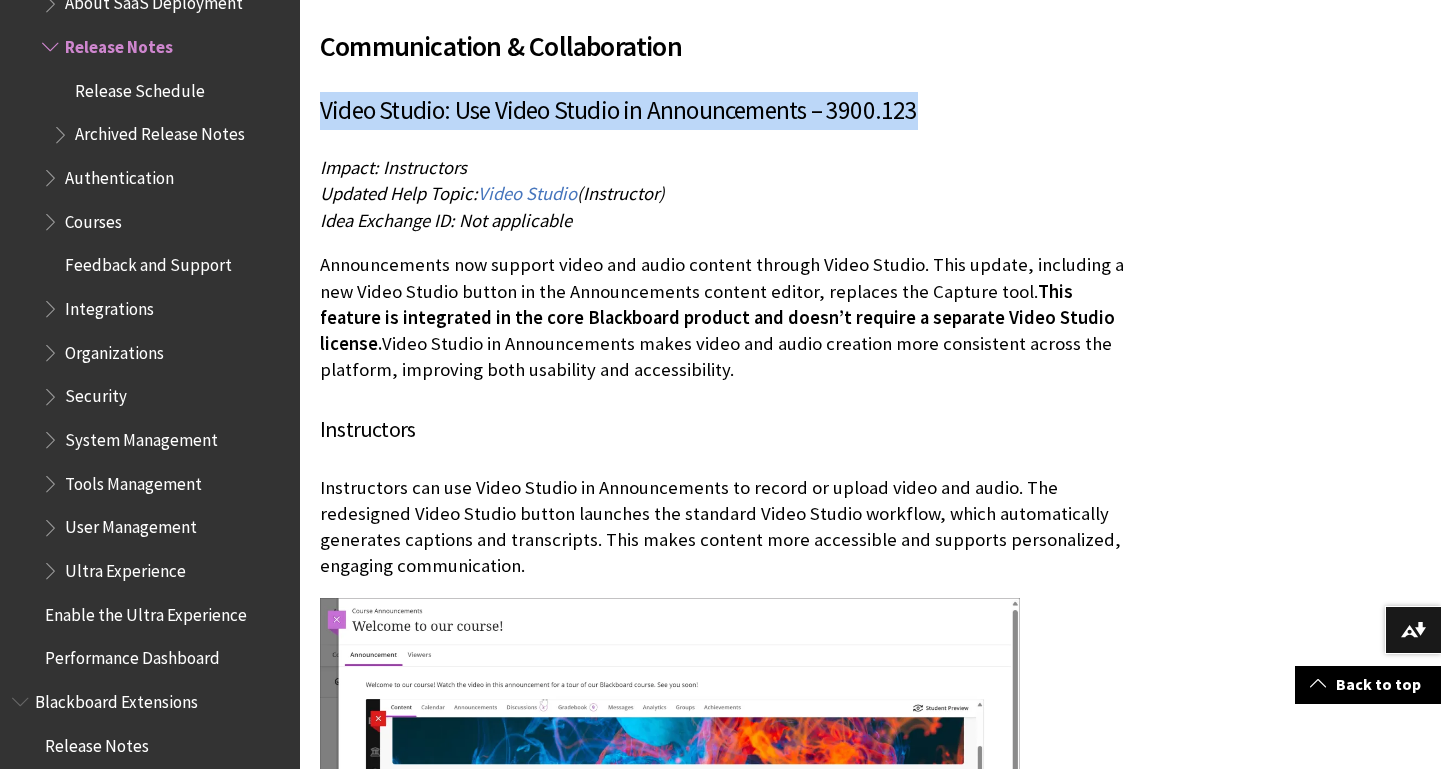 drag, startPoint x: 318, startPoint y: 100, endPoint x: 916, endPoint y: 96, distance: 598.01337 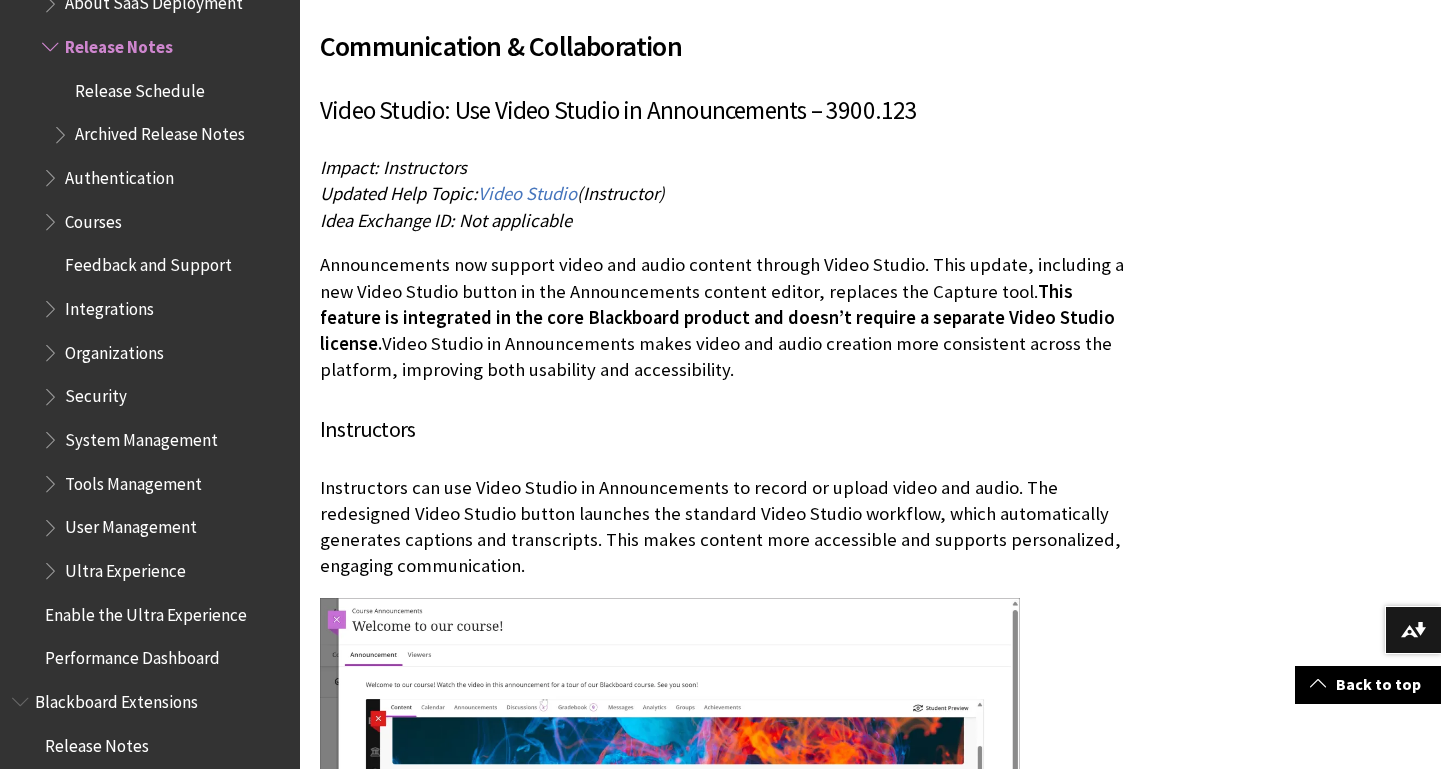 click on "Communication & Collaboration Video Studio: Use Video Studio in Announcements – 3900.123 Impact: Instructors Updated Help Topic:  Video Studio  (Instructor) Idea Exchange ID: Not applicable Announcements now support video and audio content through Video Studio. This update, including a new Video Studio button in the Announcements content editor, replaces the Capture tool.  This feature is integrated in the core Blackboard product and doesn’t require a separate Video Studio license.  Video Studio in Announcements makes video and audio creation more consistent across the platform, improving both usability and accessibility. Instructors Instructors can use Video Studio in Announcements to record or upload video and audio. The redesigned Video Studio button launches the standard Video Studio workflow, which automatically generates captions and transcripts. This makes content more accessible and supports personalized, engaging communication." at bounding box center [722, 608] 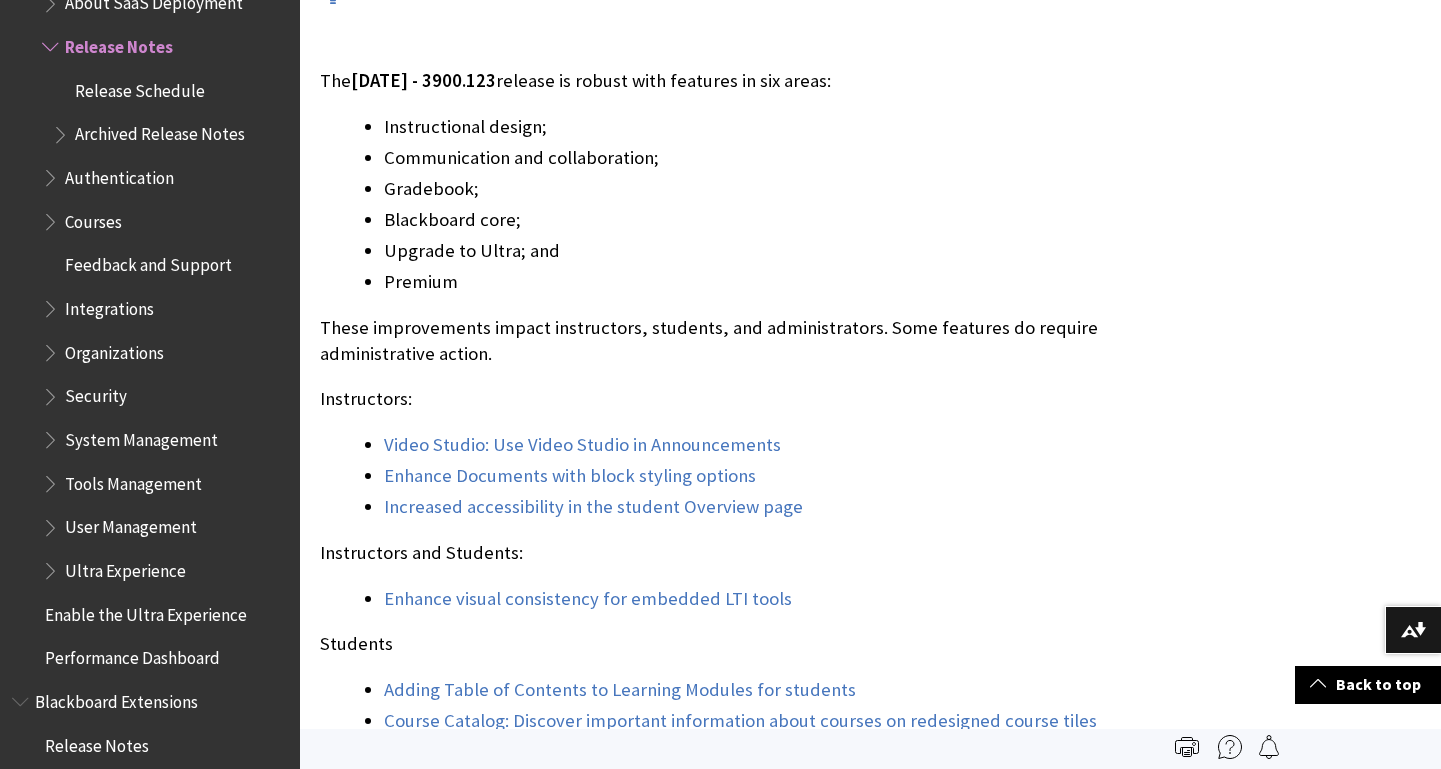 scroll, scrollTop: 1645, scrollLeft: 0, axis: vertical 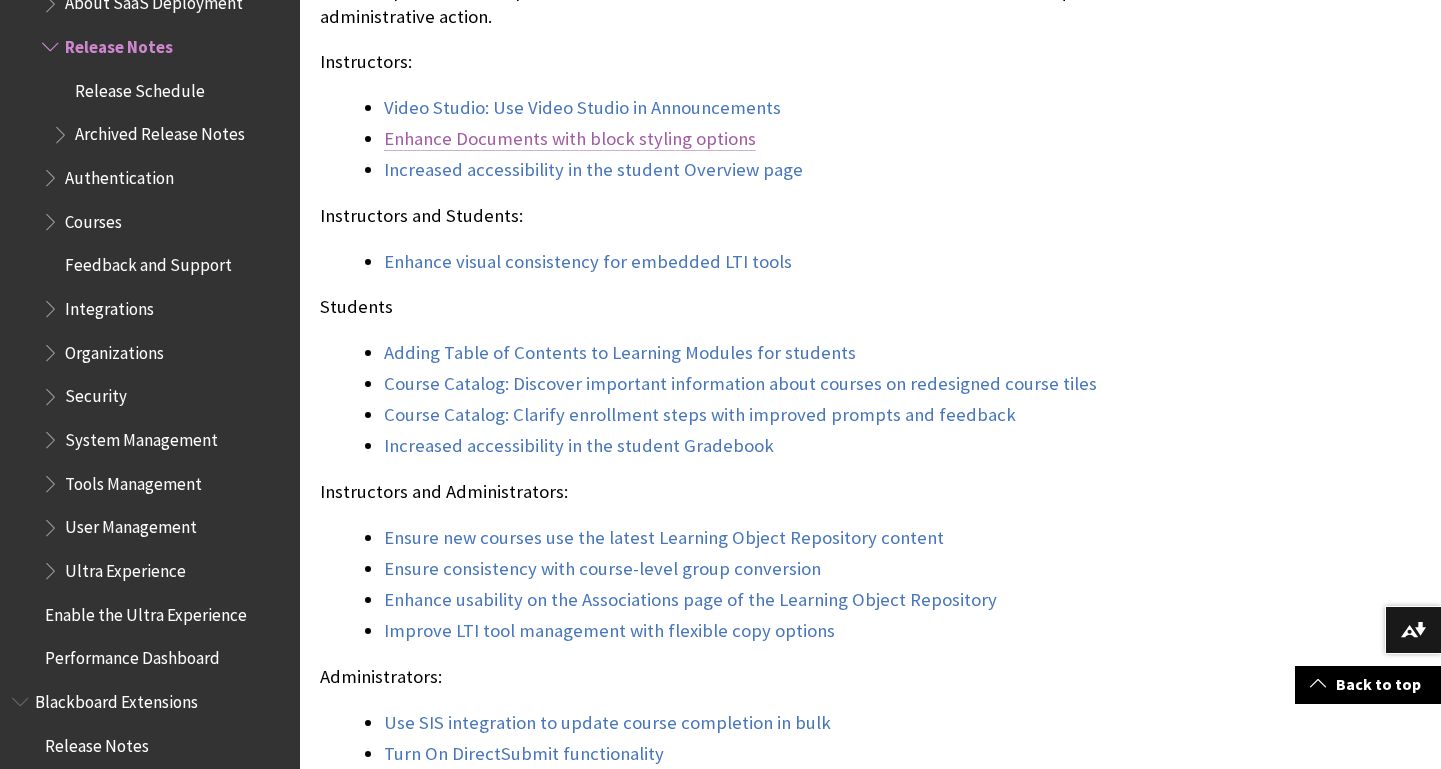 click on "Enhance Documents with block styling options" at bounding box center (570, 139) 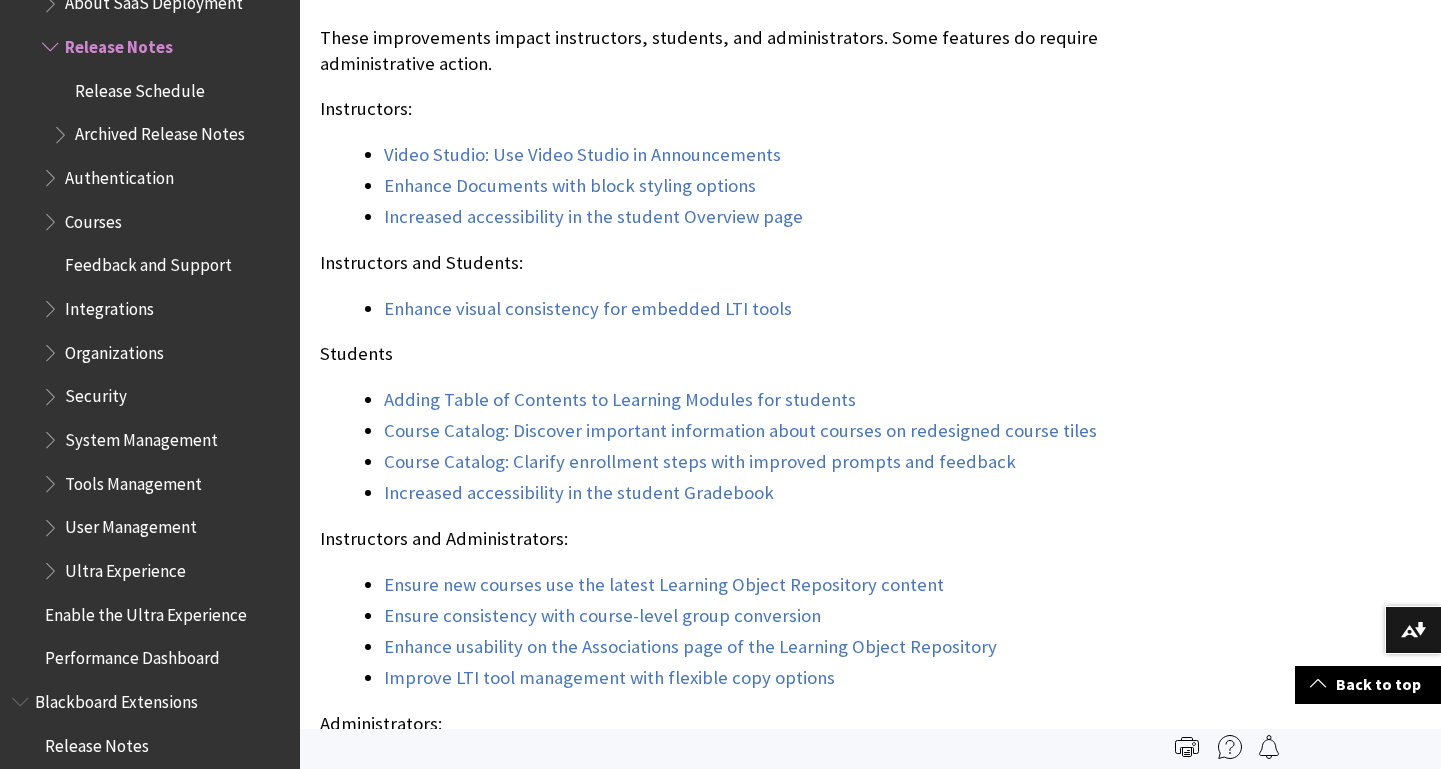 scroll, scrollTop: 1924, scrollLeft: 0, axis: vertical 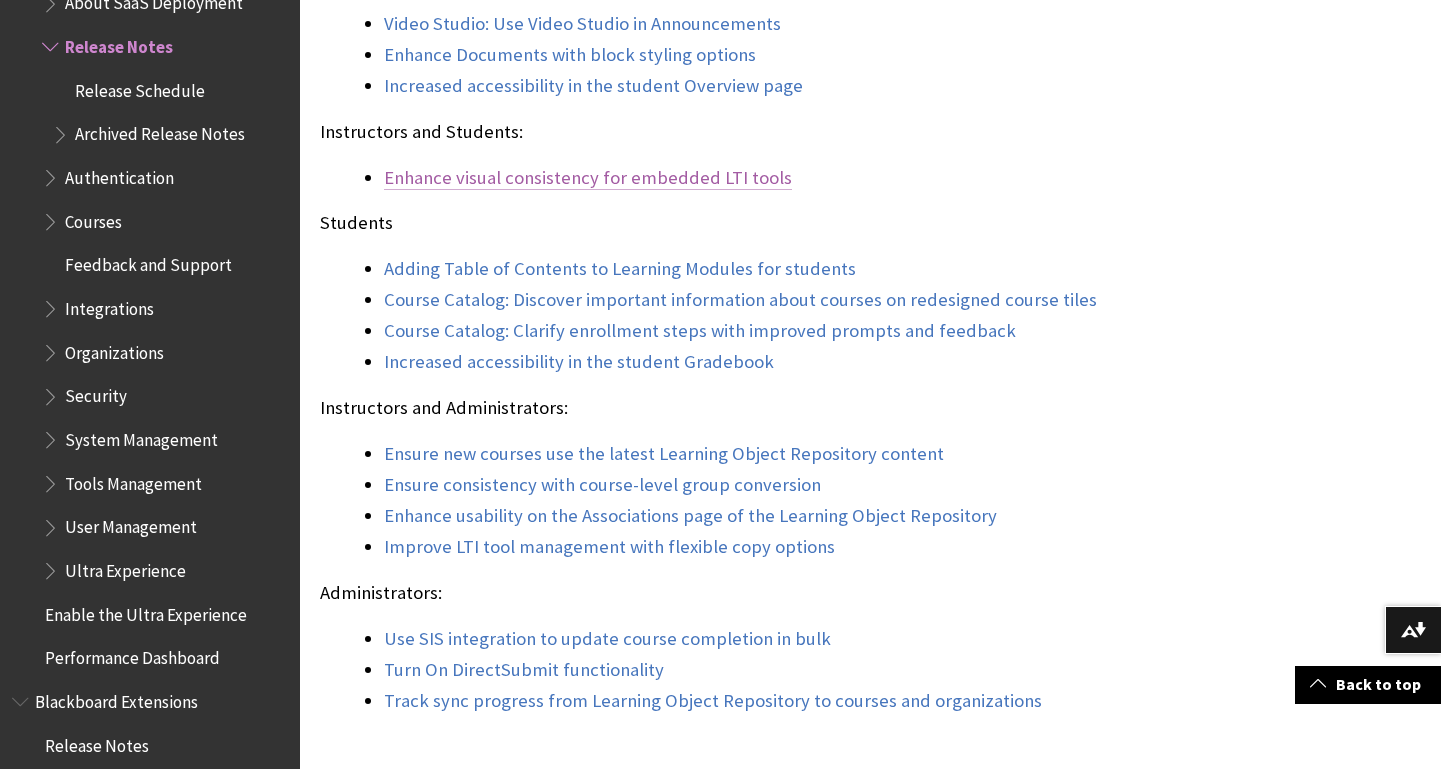click on "Enhance visual consistency for embedded LTI tools" at bounding box center (588, 178) 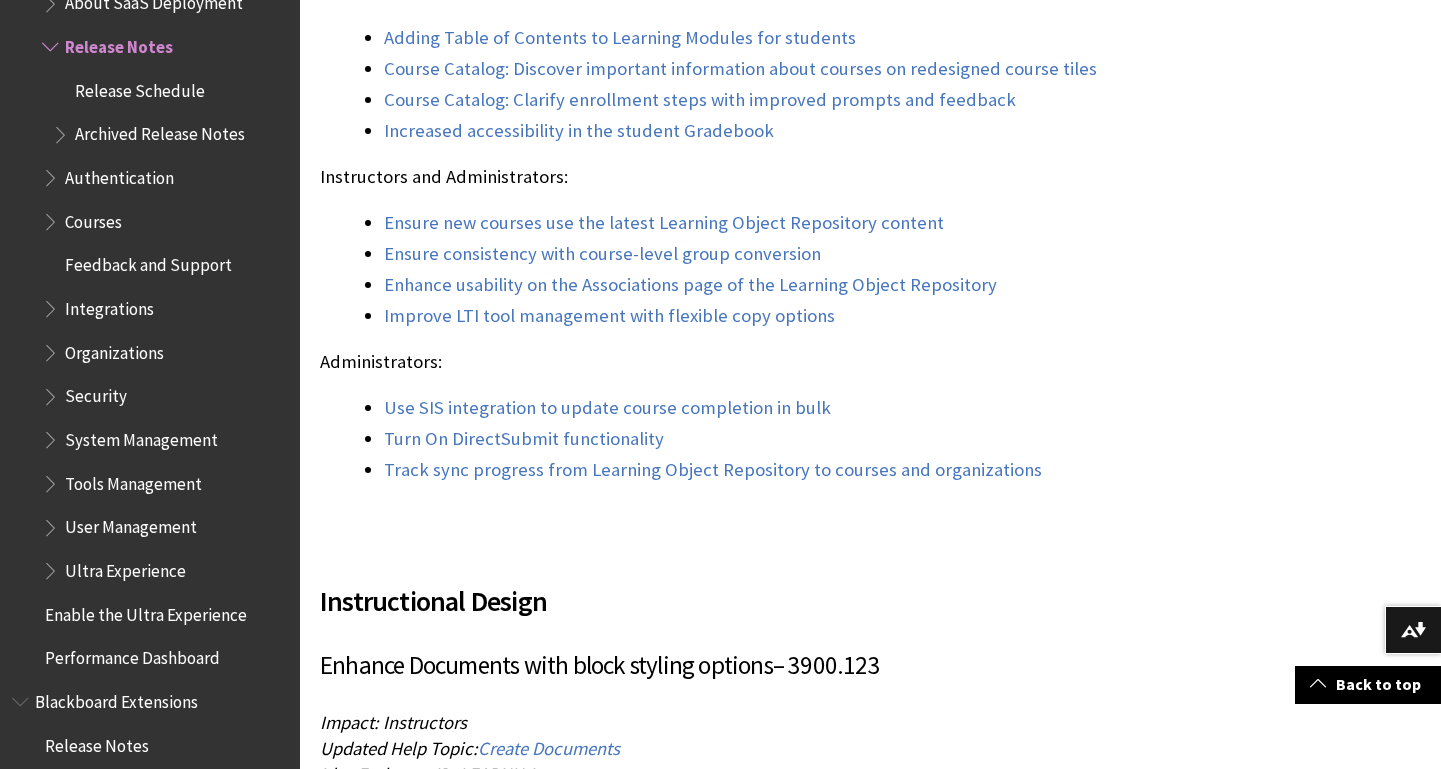 scroll, scrollTop: 2317, scrollLeft: 0, axis: vertical 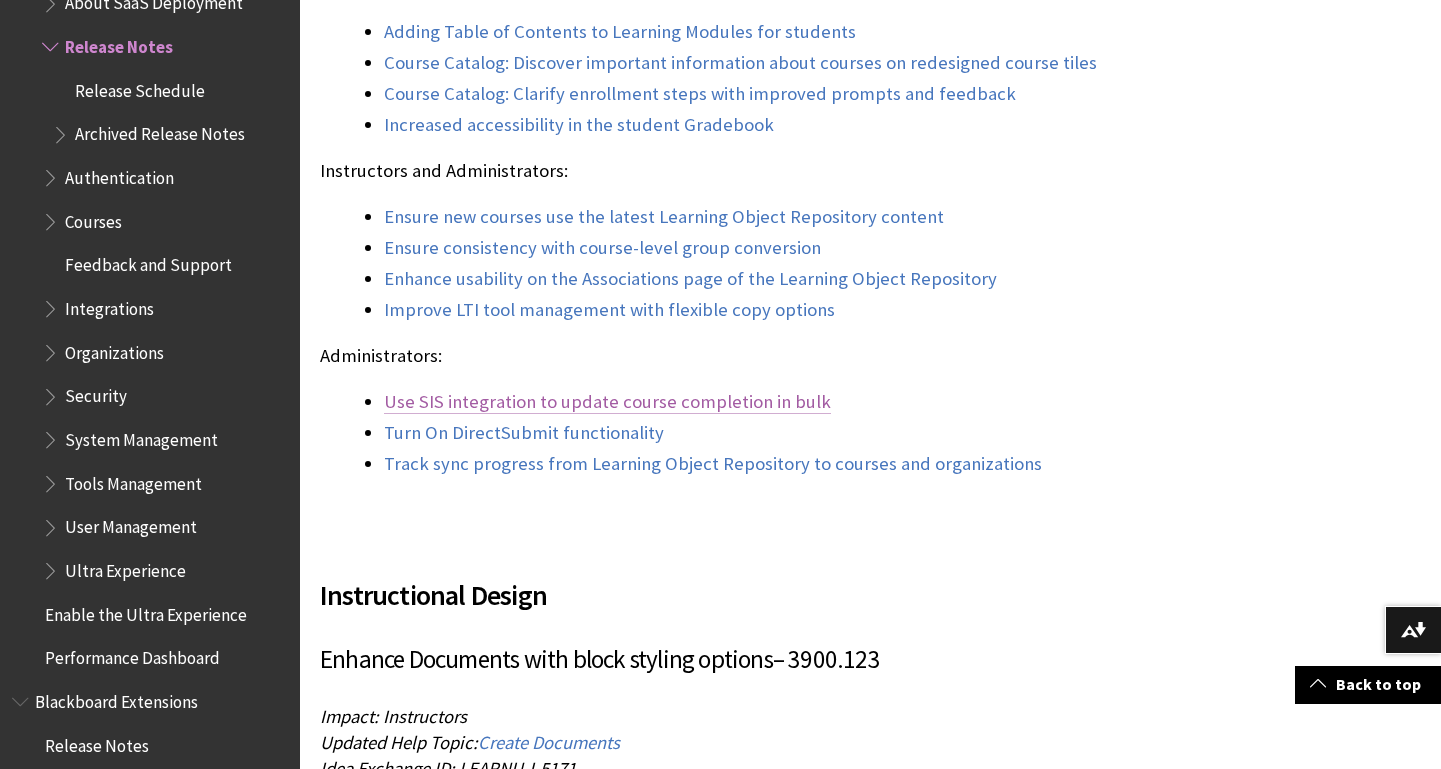 click on "Use SIS integration to update course completion in bulk" at bounding box center (607, 402) 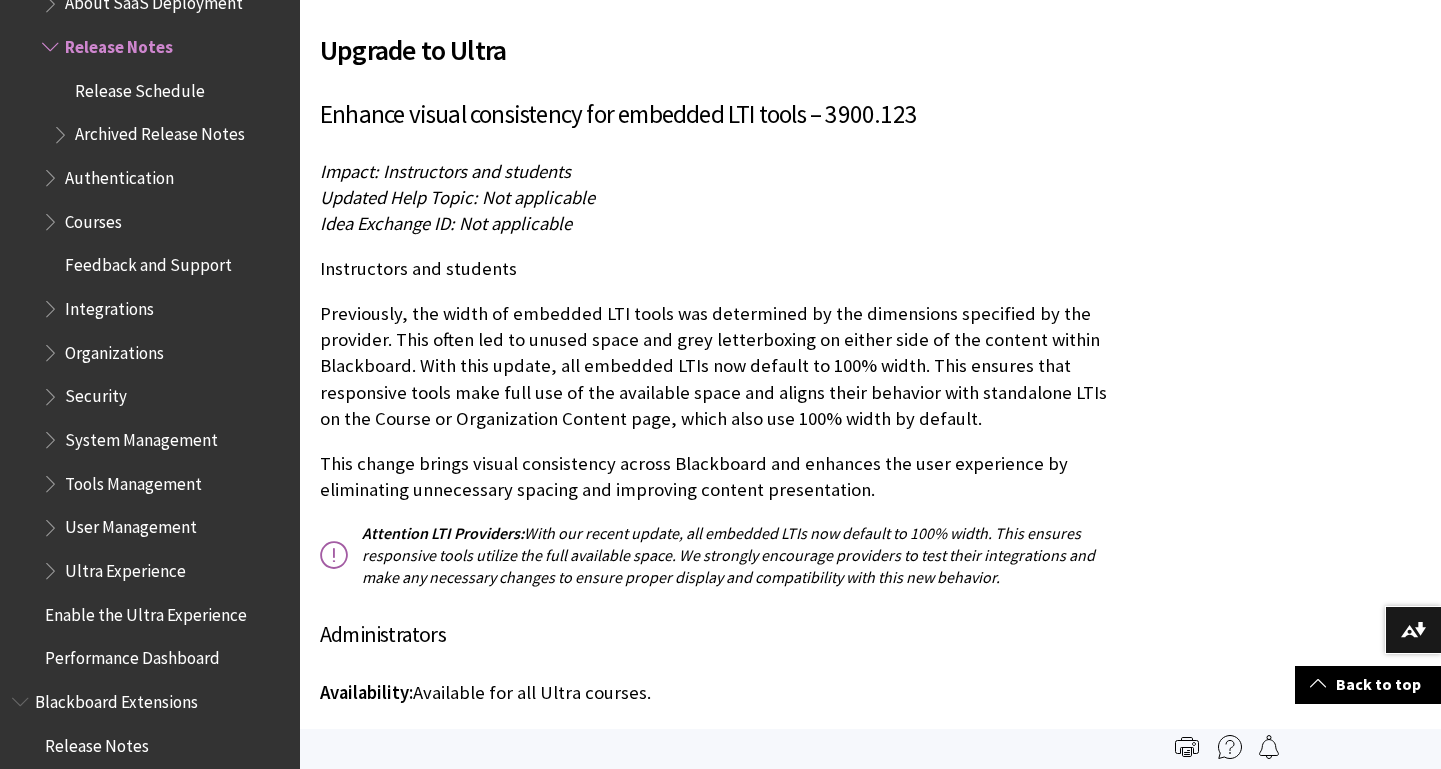 scroll, scrollTop: 16740, scrollLeft: 0, axis: vertical 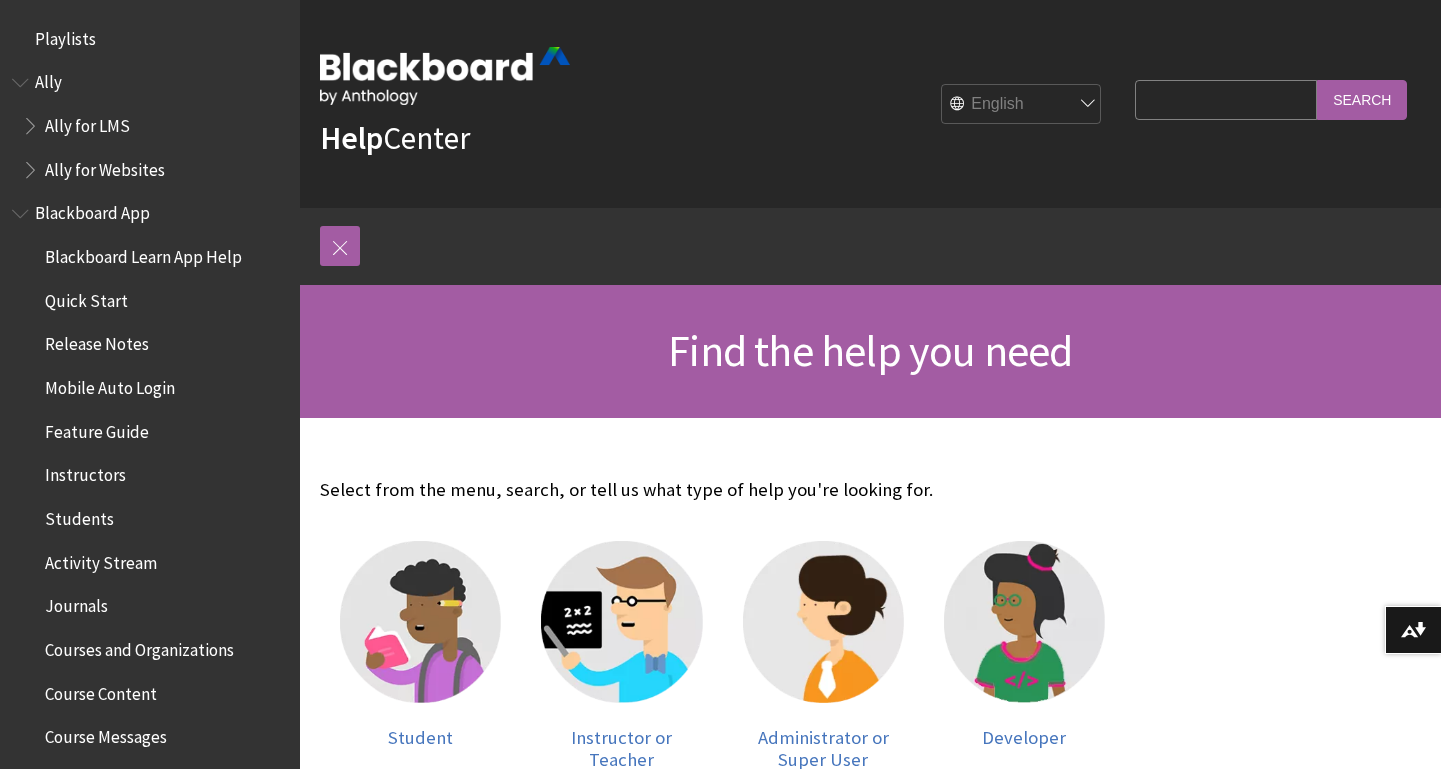 click on "Search Query" at bounding box center [1226, 99] 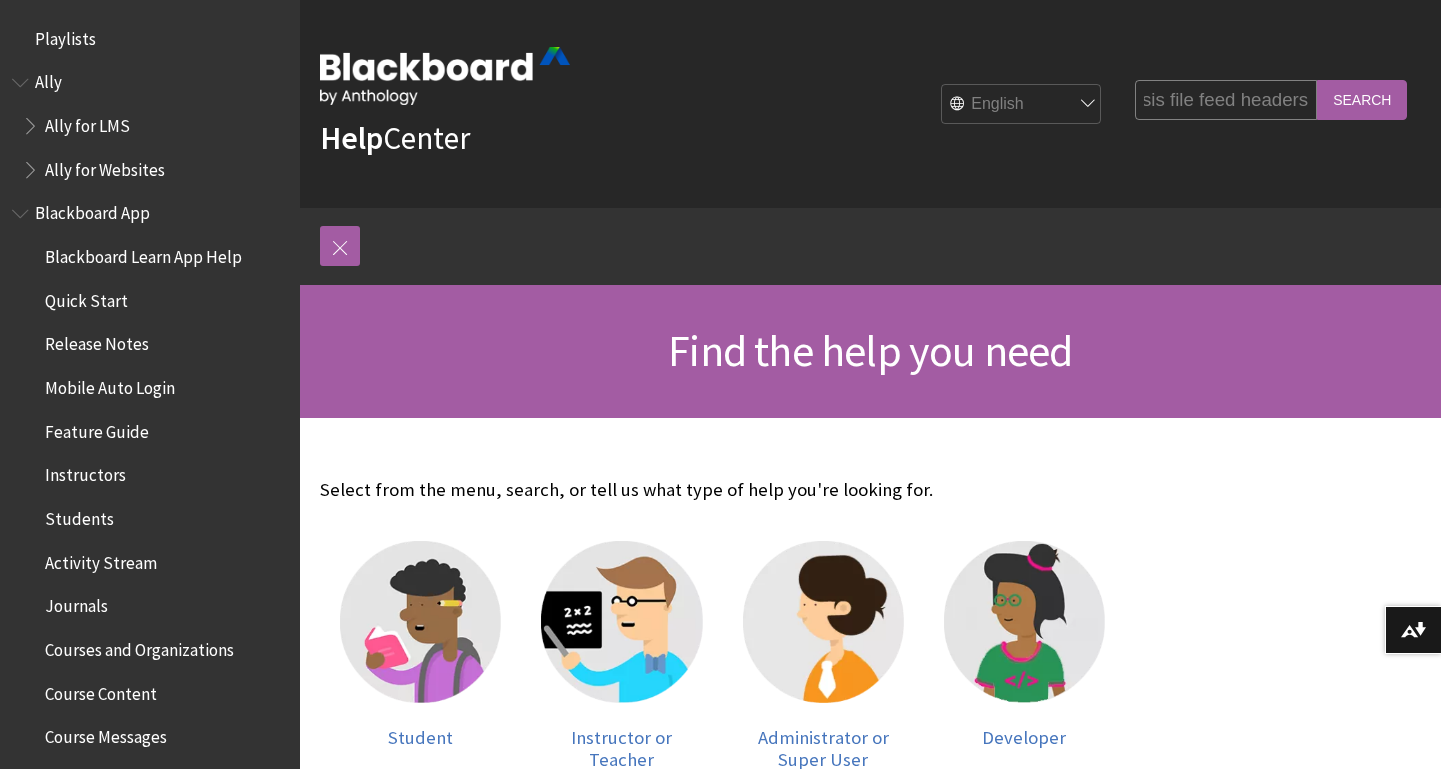 scroll, scrollTop: 0, scrollLeft: 15, axis: horizontal 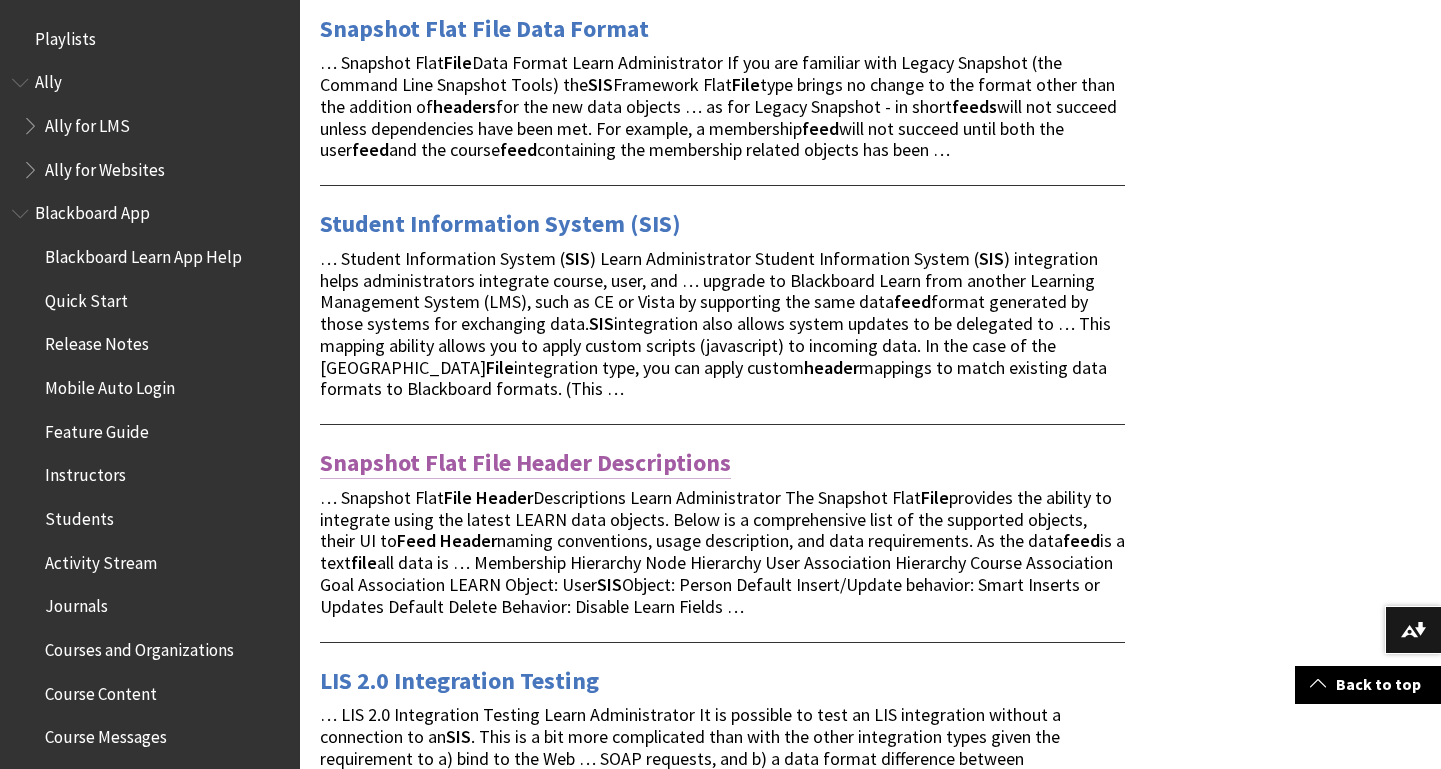 click on "Snapshot Flat File Header Descriptions" at bounding box center (525, 463) 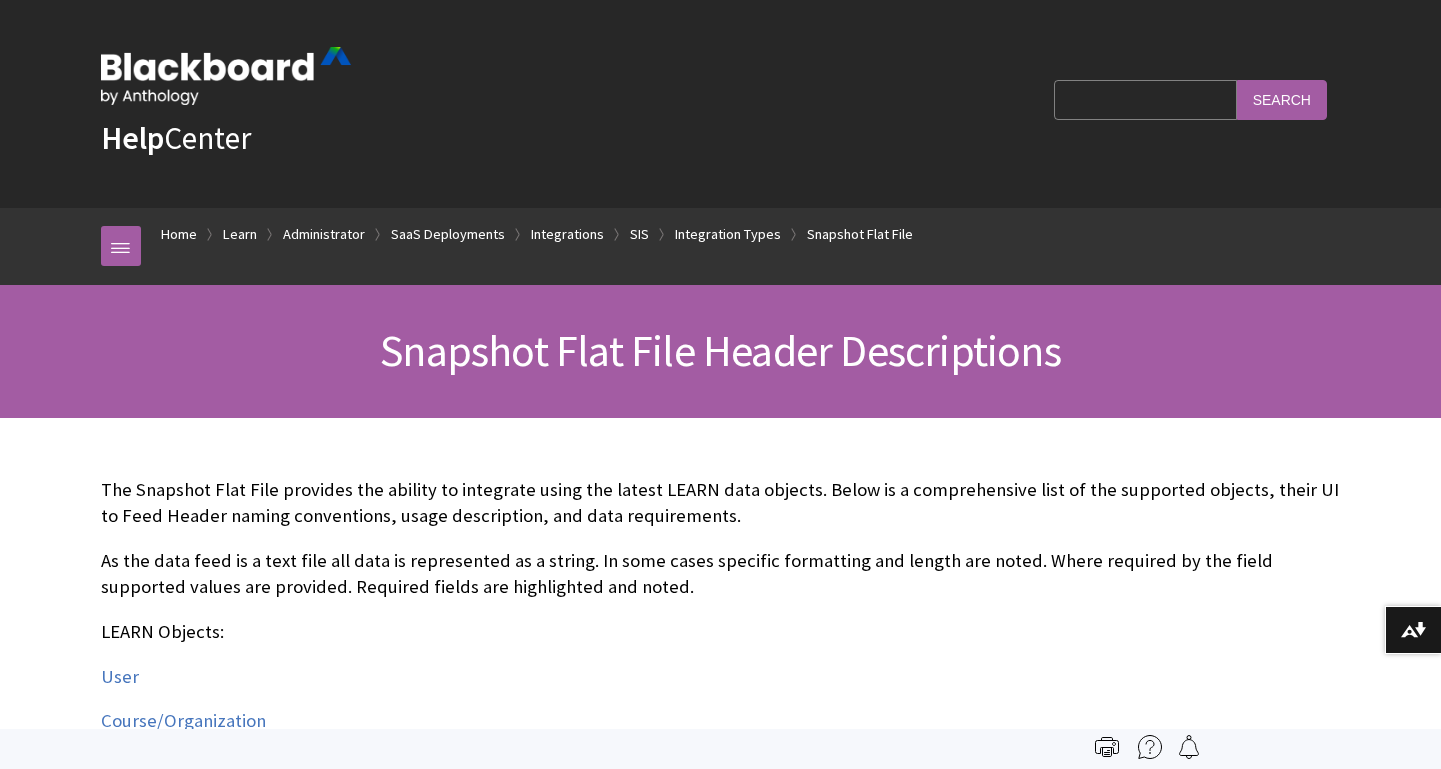 scroll, scrollTop: 0, scrollLeft: 0, axis: both 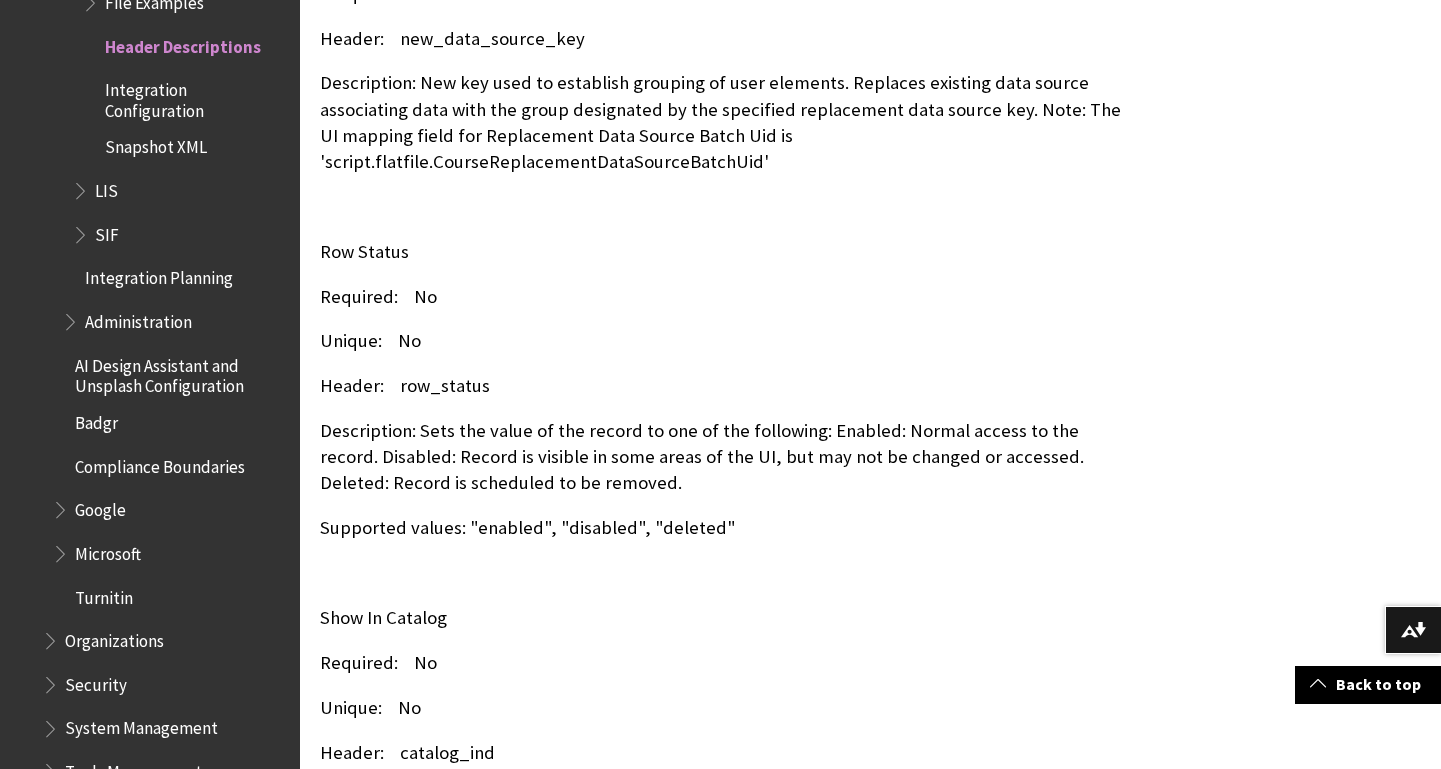 click on "TOP LEARN Object: Course and Organization SIS Object: Course or Organization Default Insert/Update behavior: Smart Inserts or Updates Default Delete Behavior: Disable Learn Fields Batch Uid (Required) Required:    Yes Unique:    Yes Header:    external_course_key.external_organization_key Description: Short name used by the Institution to uniquely identify the Course or Organization section. This is not displayed to users. Can contain only letters, digits, dashes and periods. No spaces or other punctuation allowed. Must be unique for each Course and Organization, and is often the same as the COURSE_ID or ORGANIZATION_ID. Max length 64. Must be unique. Multi byte characters accepted.   Course ID or Organization ID (Required) Required:    Yes Unique:    Yes Header:    course_id or organization_id Max length 100. Must be unique and cannot be changed.   Course Name or Organization Name (Required) Required:    Yes Unique:    No Header:    course_name/organization_name" at bounding box center [722, -4798] 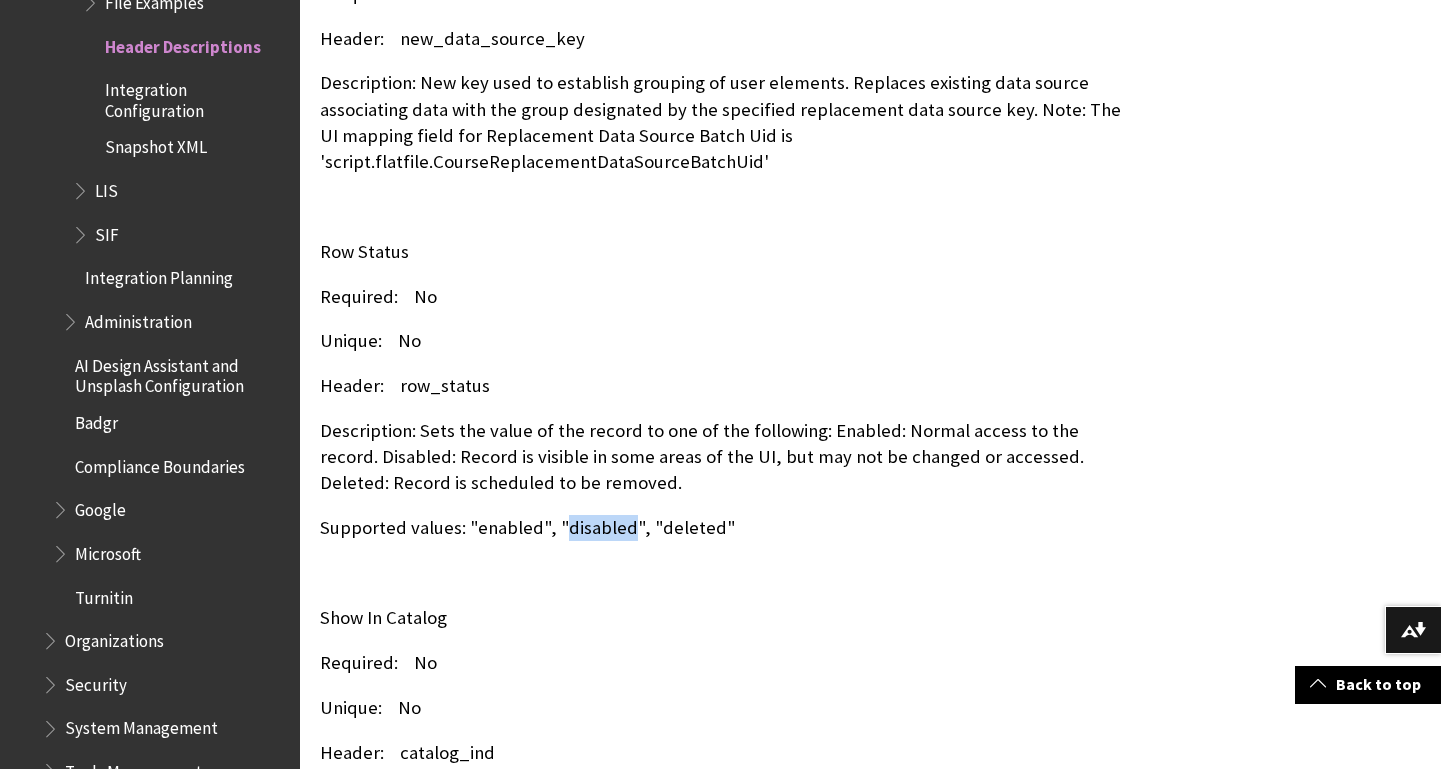 drag, startPoint x: 556, startPoint y: 460, endPoint x: 623, endPoint y: 461, distance: 67.00746 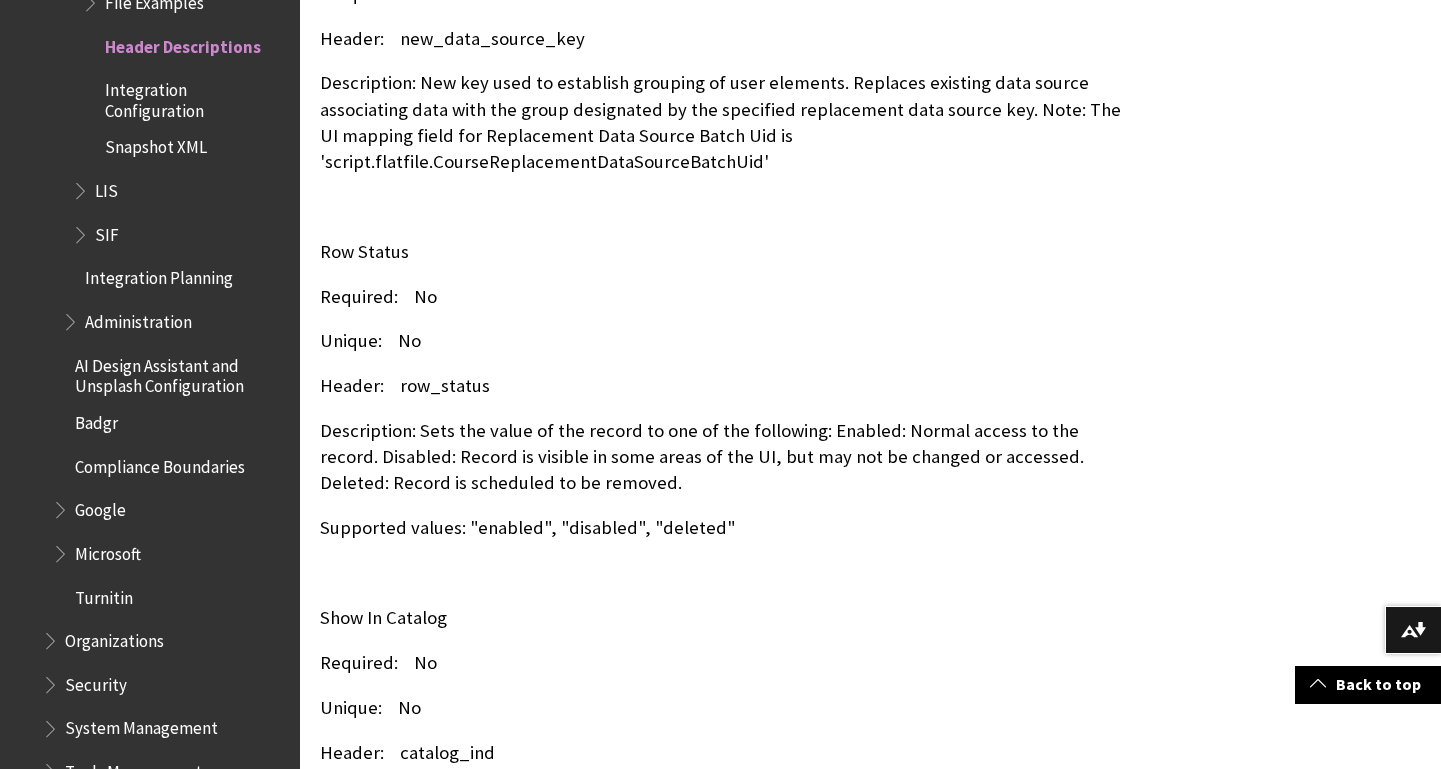 click on "Header:    row_status" at bounding box center (722, 386) 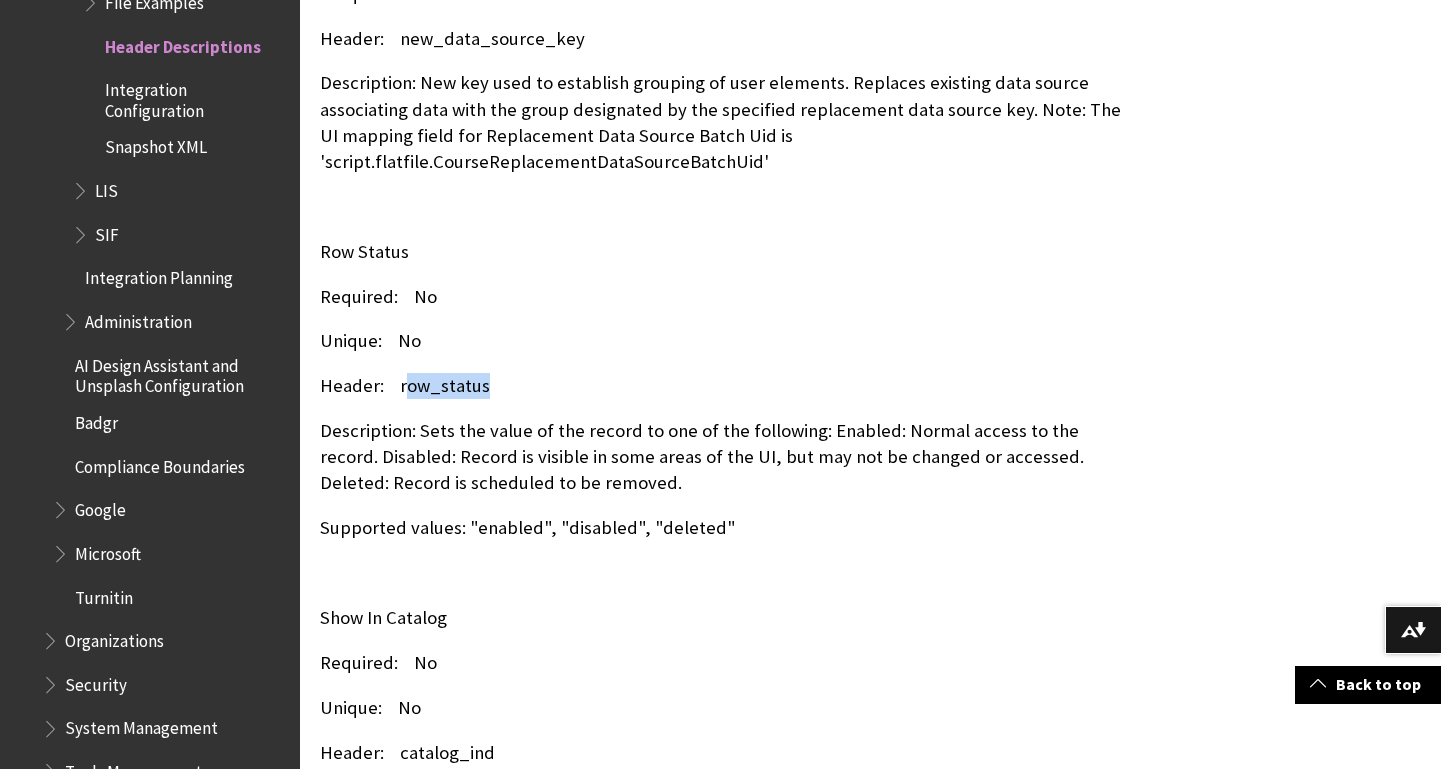 drag, startPoint x: 401, startPoint y: 319, endPoint x: 488, endPoint y: 319, distance: 87 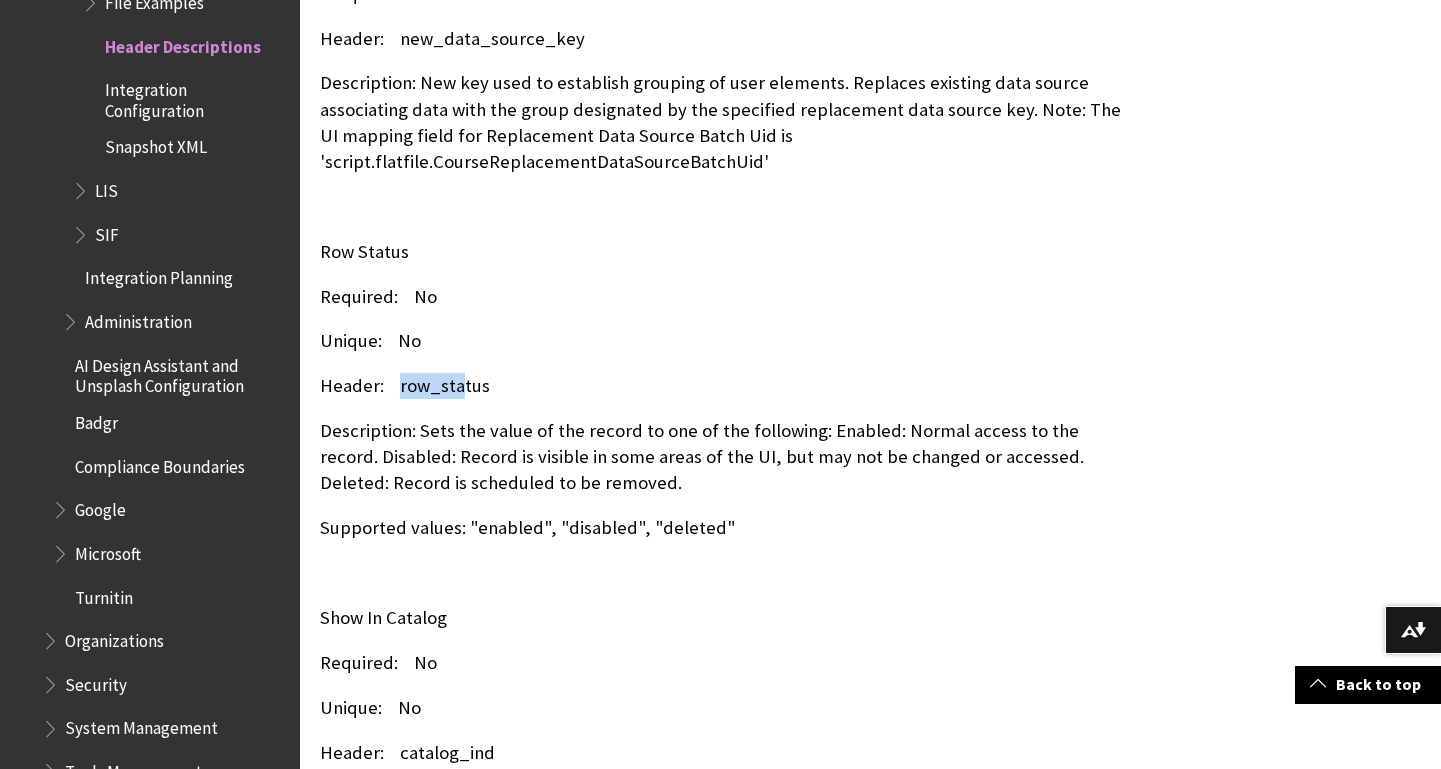 drag, startPoint x: 398, startPoint y: 320, endPoint x: 461, endPoint y: 320, distance: 63 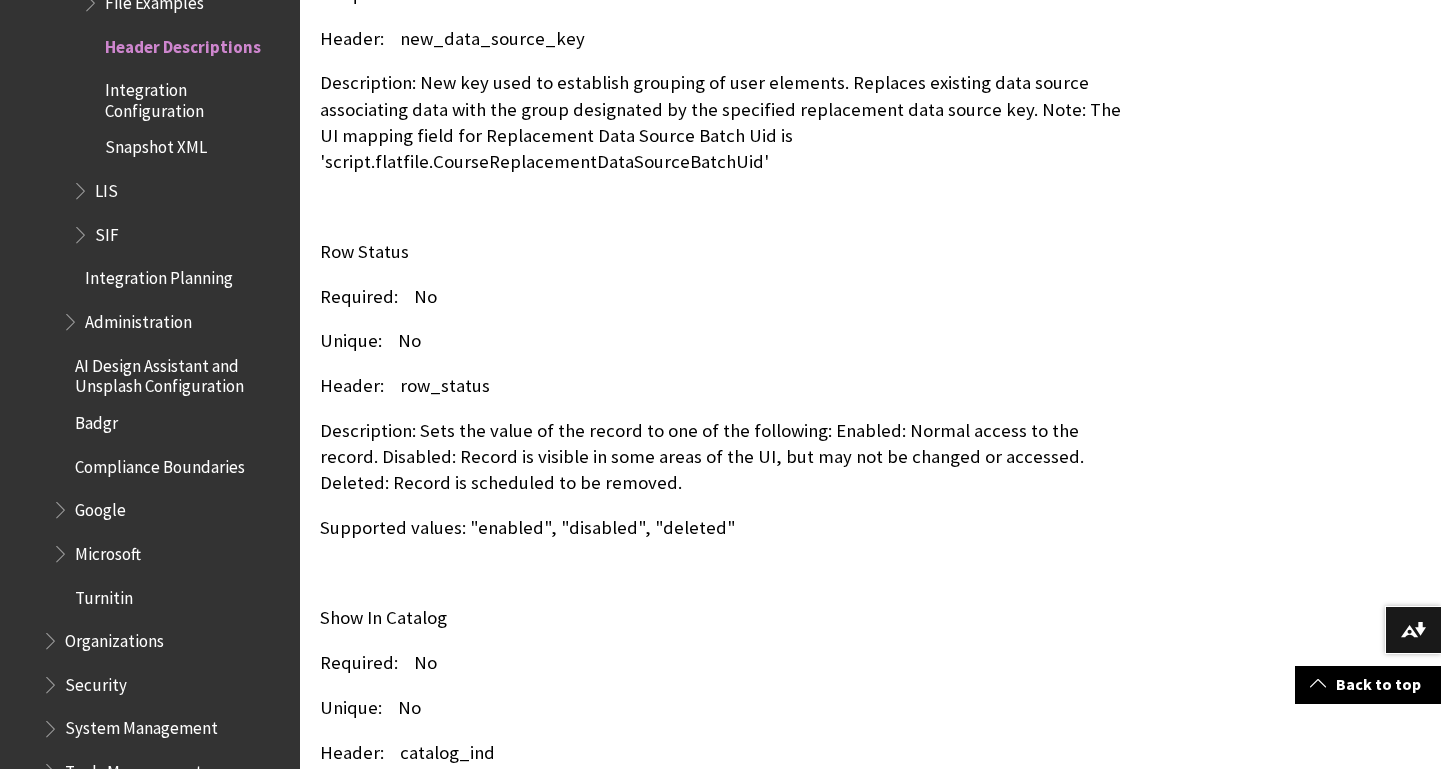 click on "Header:    row_status" at bounding box center (722, 386) 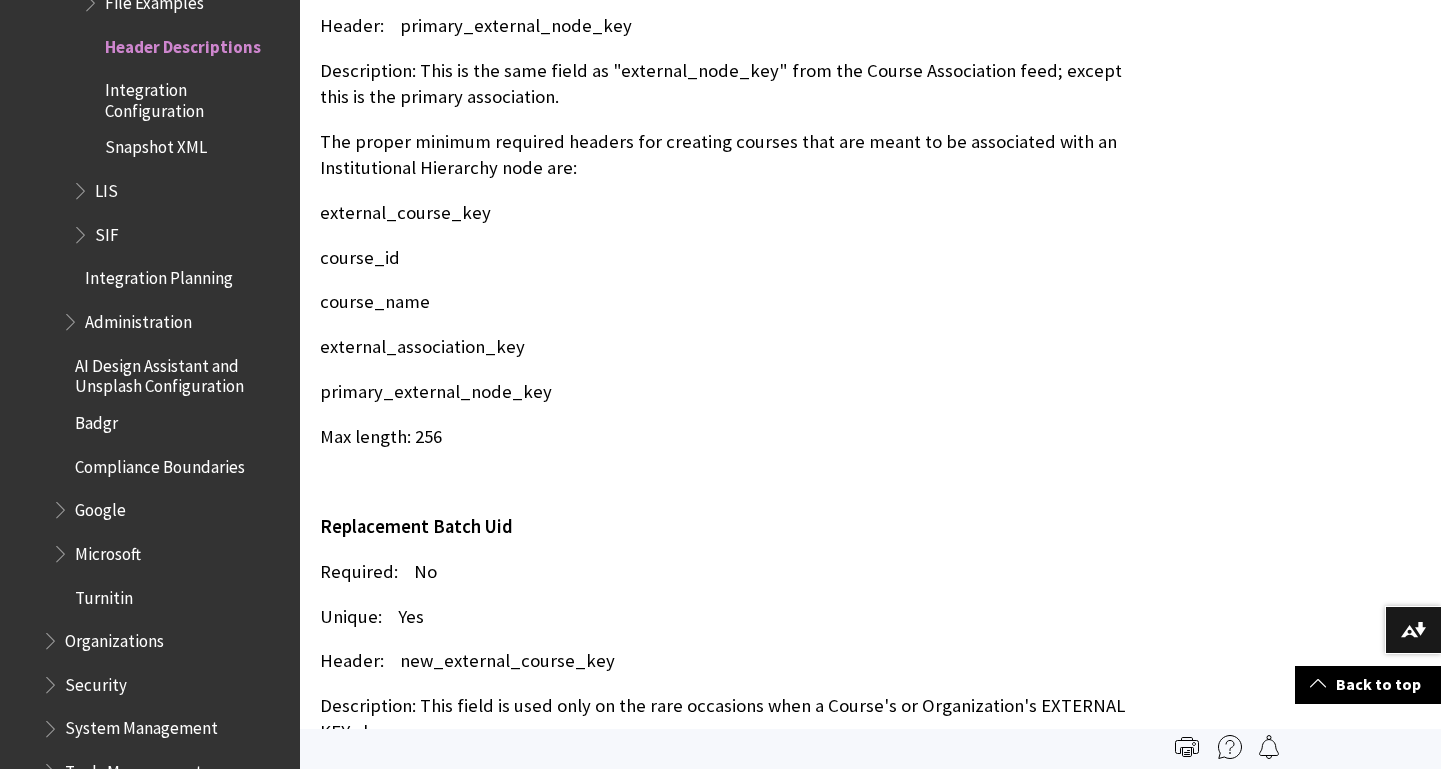 scroll, scrollTop: 25712, scrollLeft: 0, axis: vertical 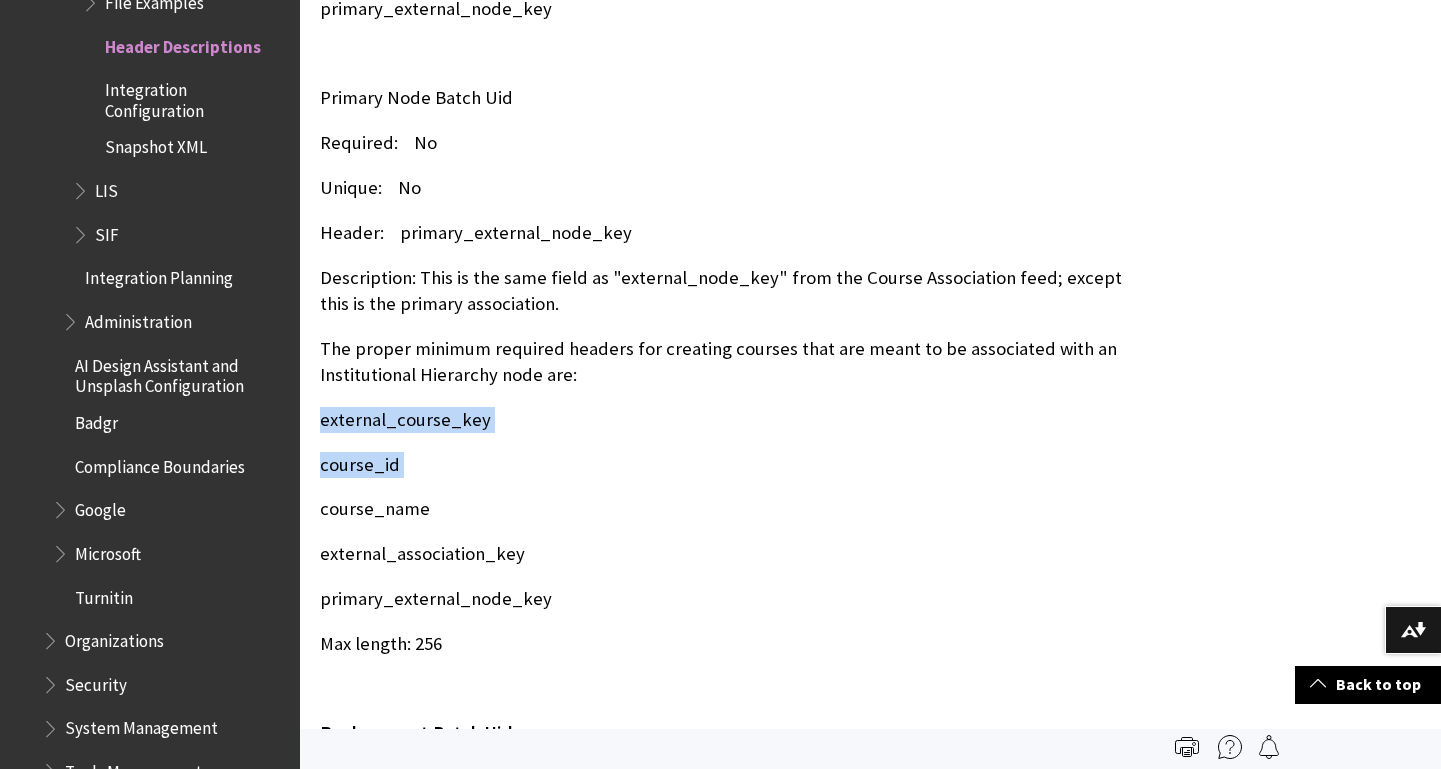 drag, startPoint x: 318, startPoint y: 348, endPoint x: 436, endPoint y: 407, distance: 131.92801 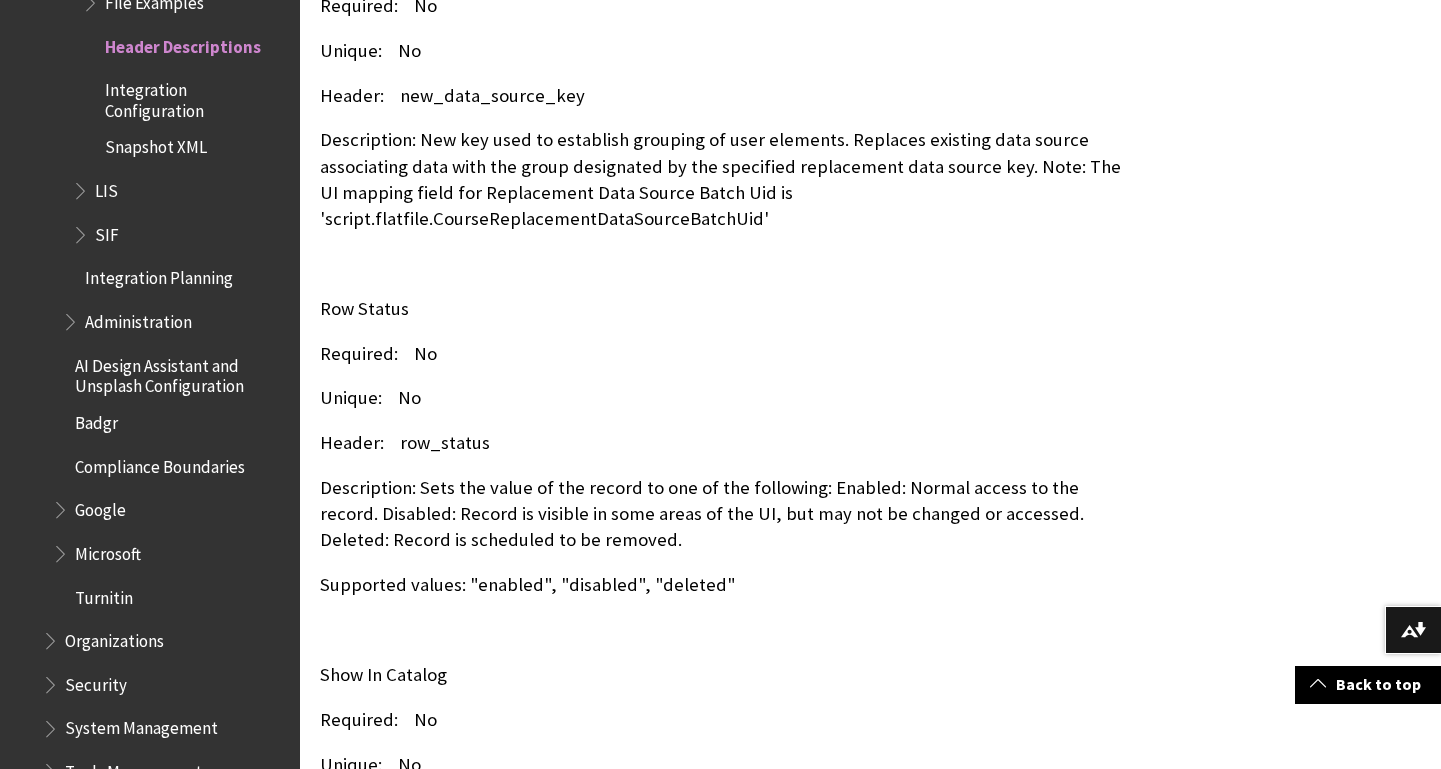 scroll, scrollTop: 26927, scrollLeft: 0, axis: vertical 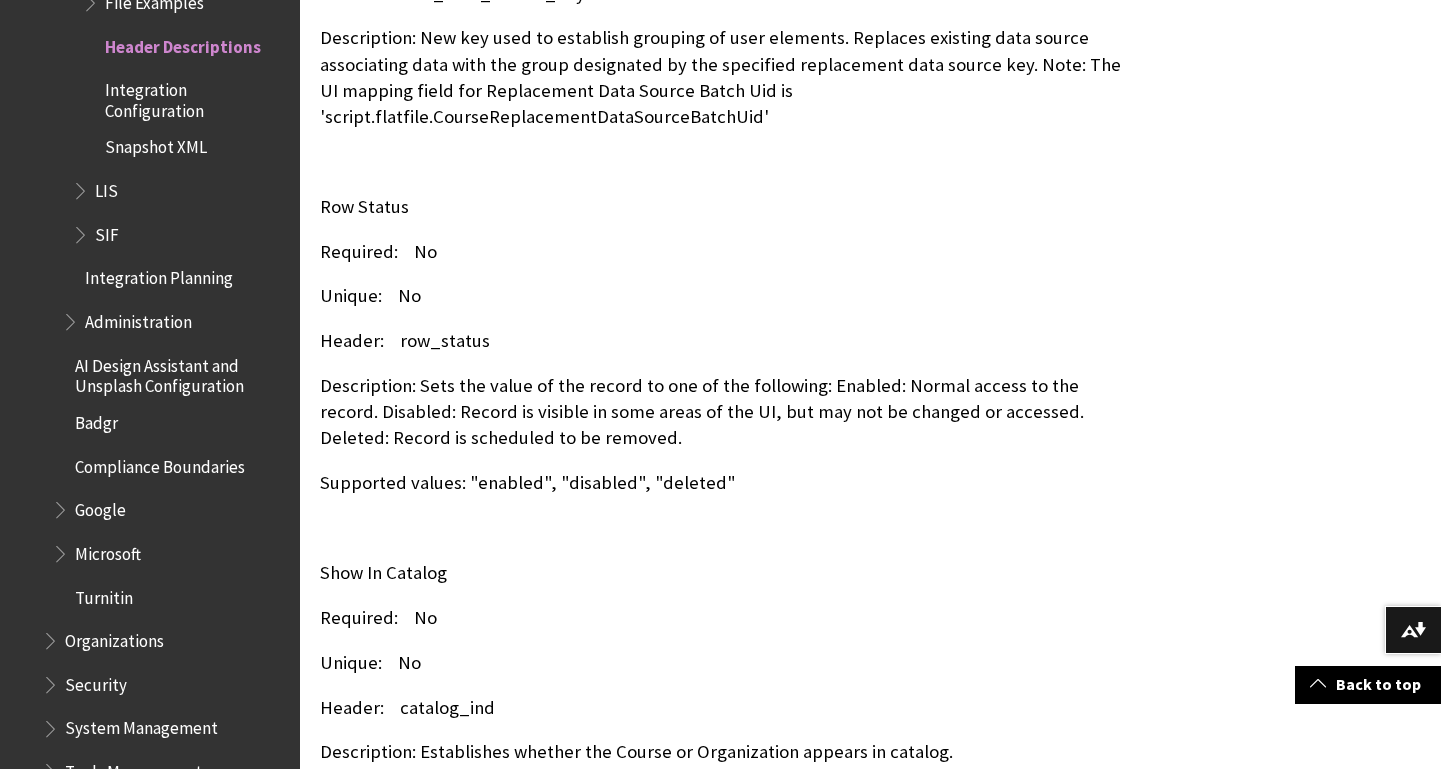 click at bounding box center [722, 528] 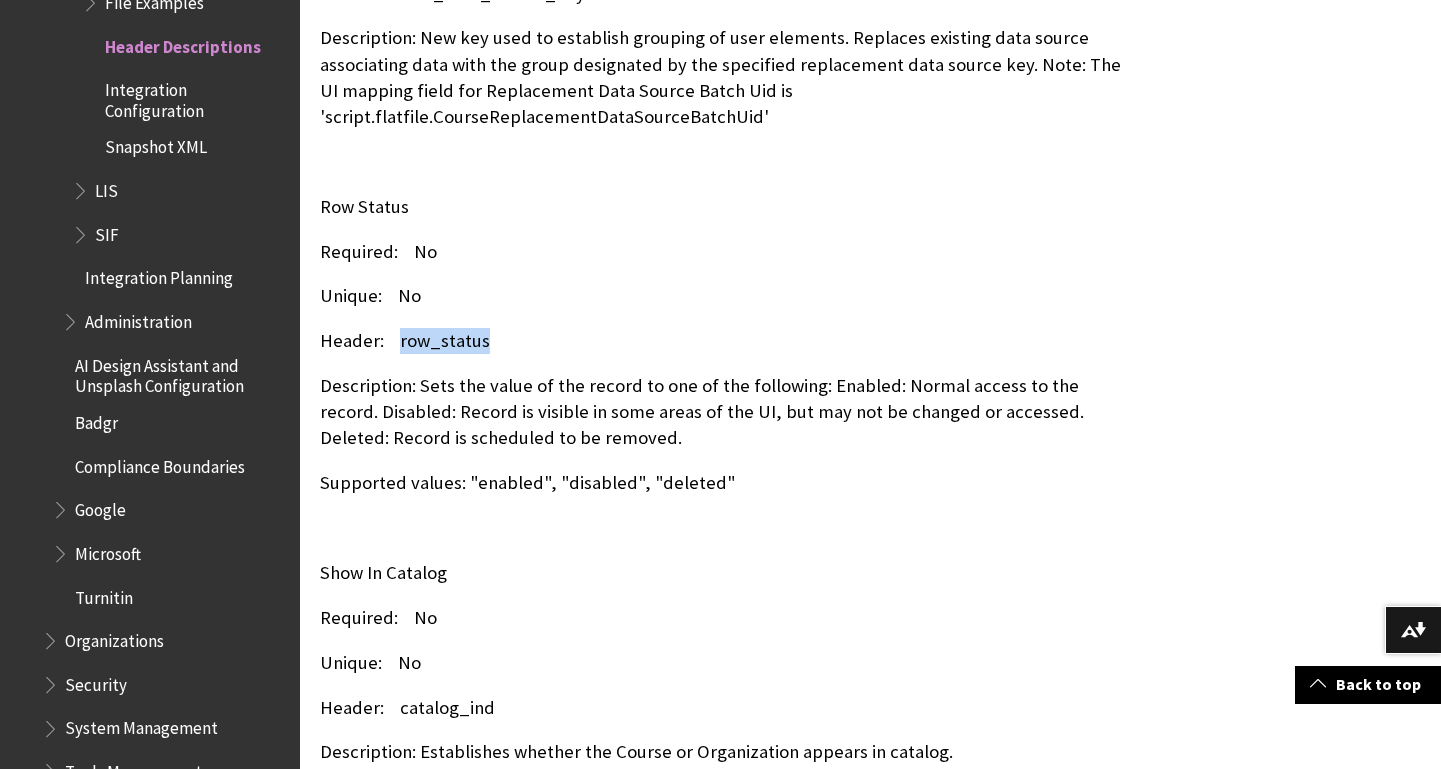 drag, startPoint x: 397, startPoint y: 269, endPoint x: 530, endPoint y: 269, distance: 133 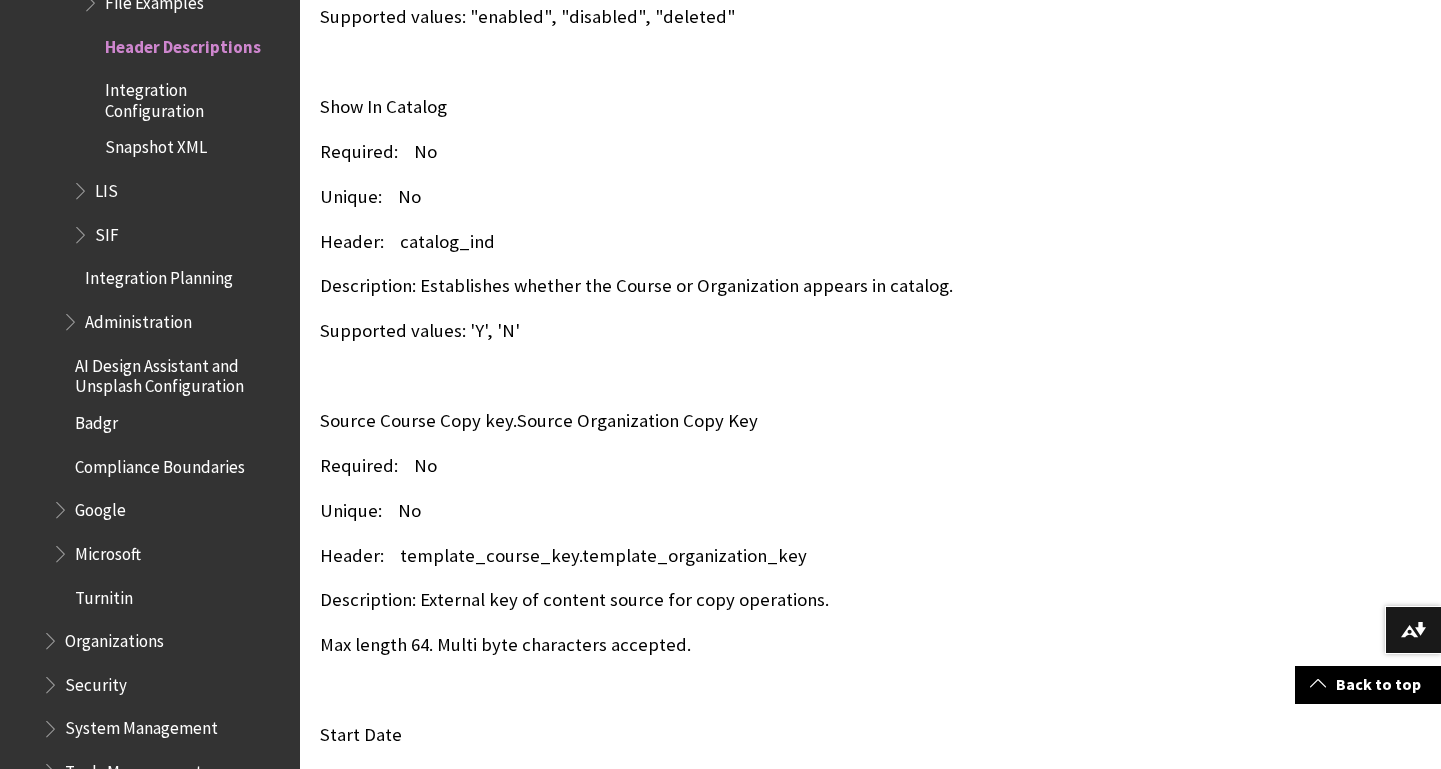 scroll, scrollTop: 27745, scrollLeft: 0, axis: vertical 